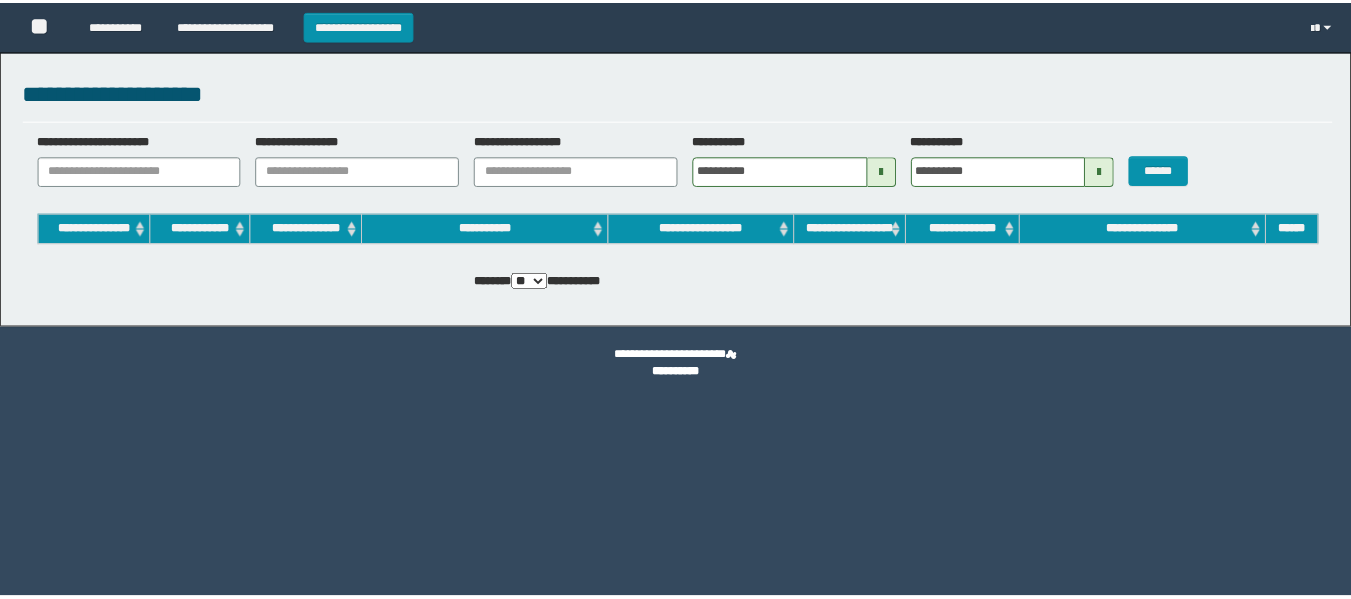 scroll, scrollTop: 0, scrollLeft: 0, axis: both 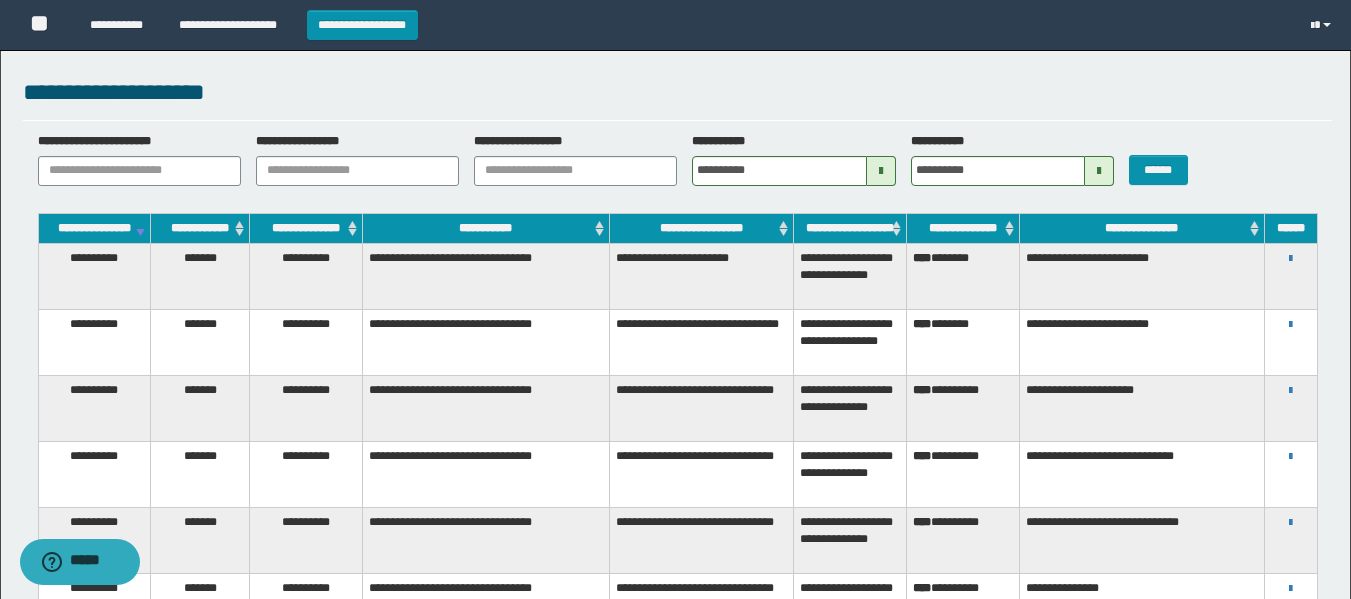click on "**********" at bounding box center [1290, 276] 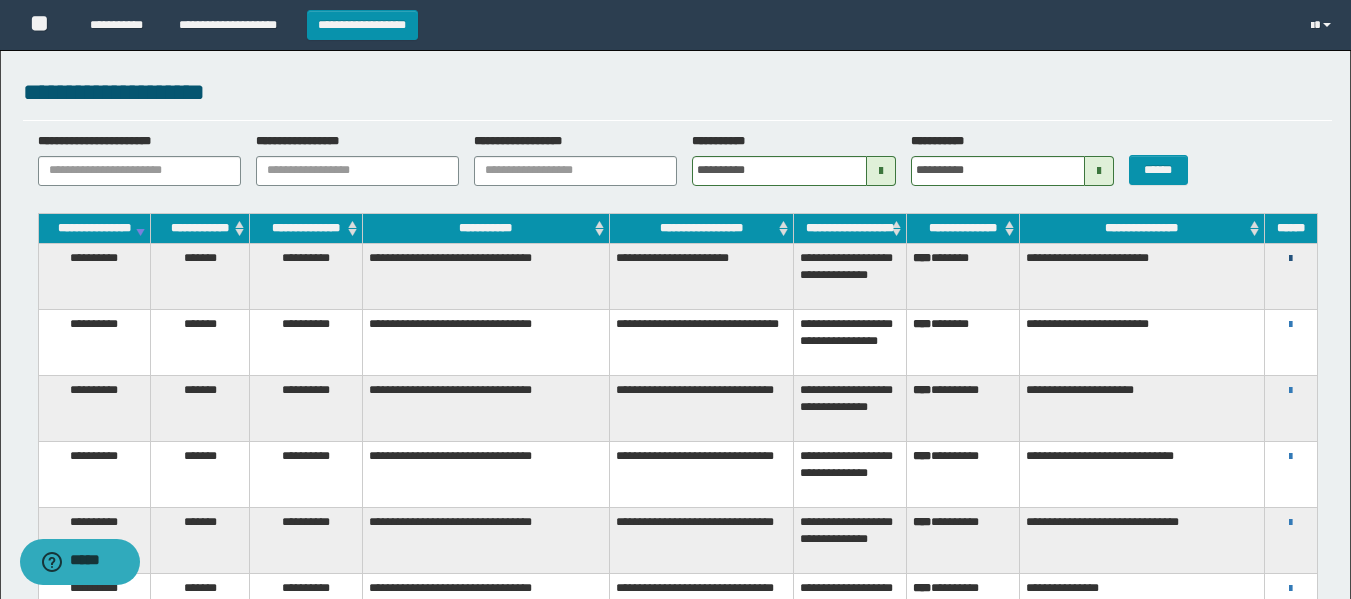 click at bounding box center (1290, 259) 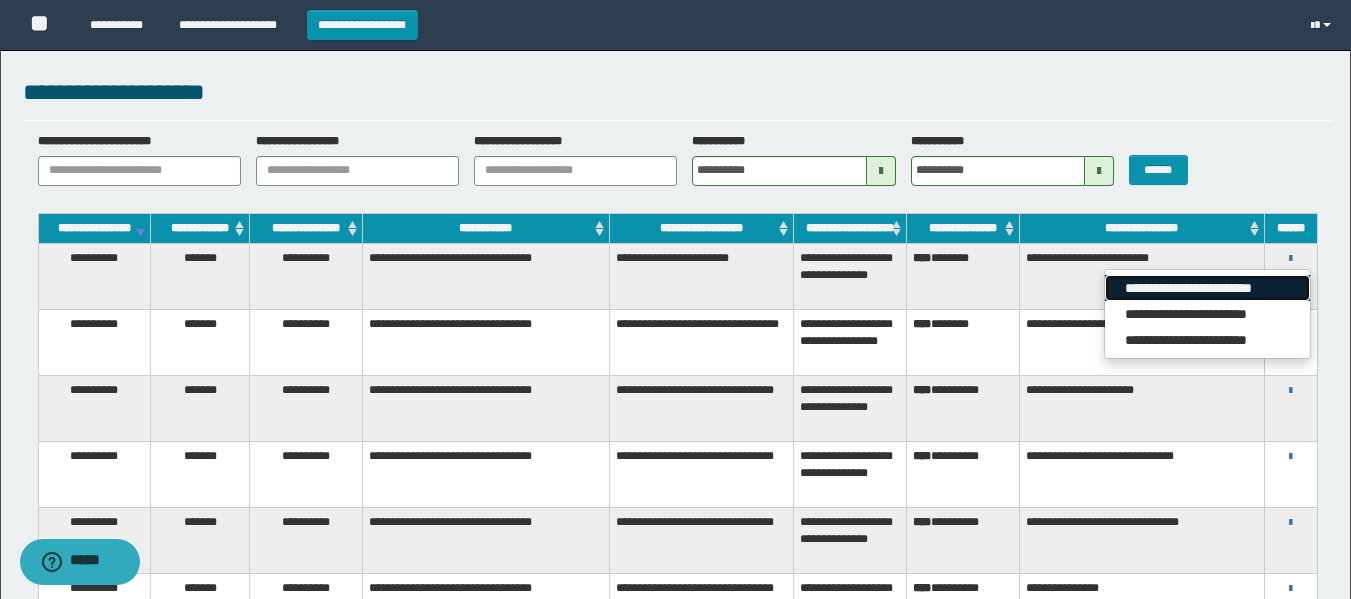 click on "**********" at bounding box center (1207, 288) 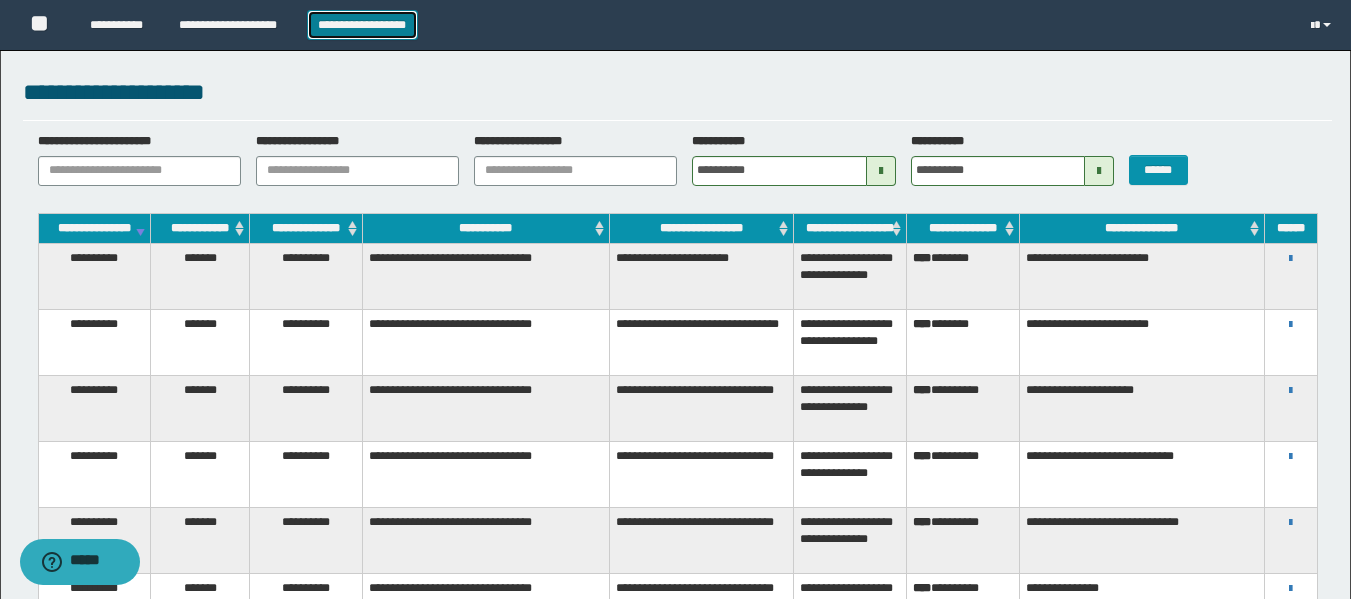 click on "**********" at bounding box center [362, 25] 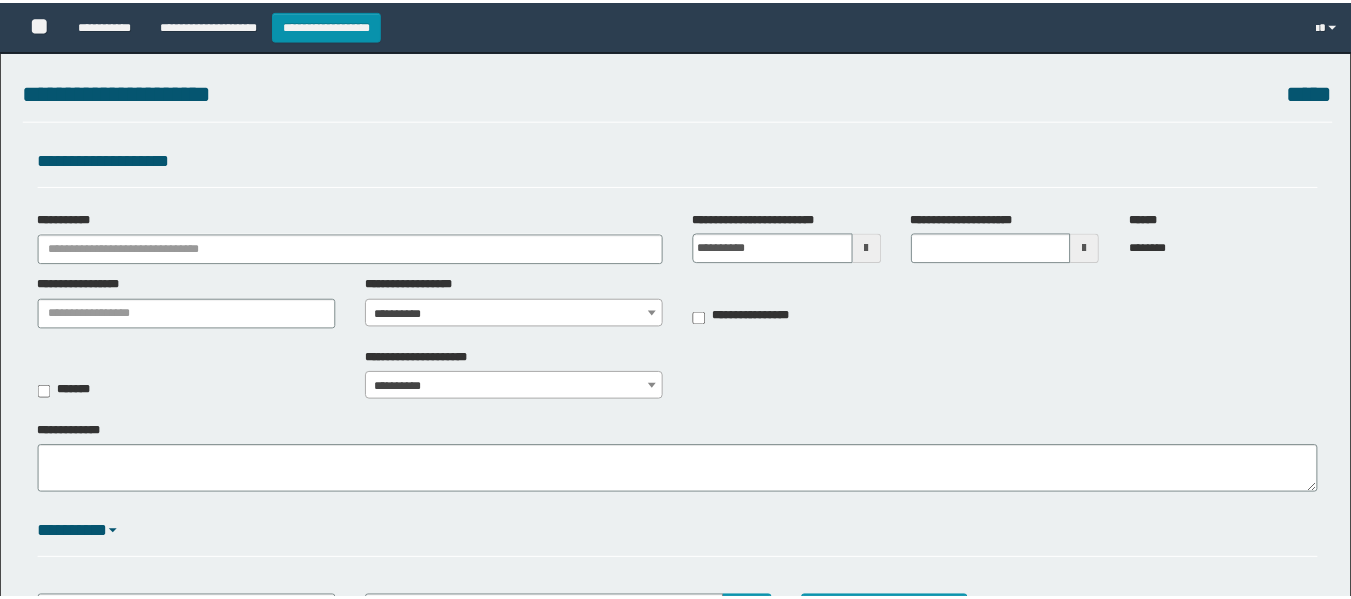 scroll, scrollTop: 0, scrollLeft: 0, axis: both 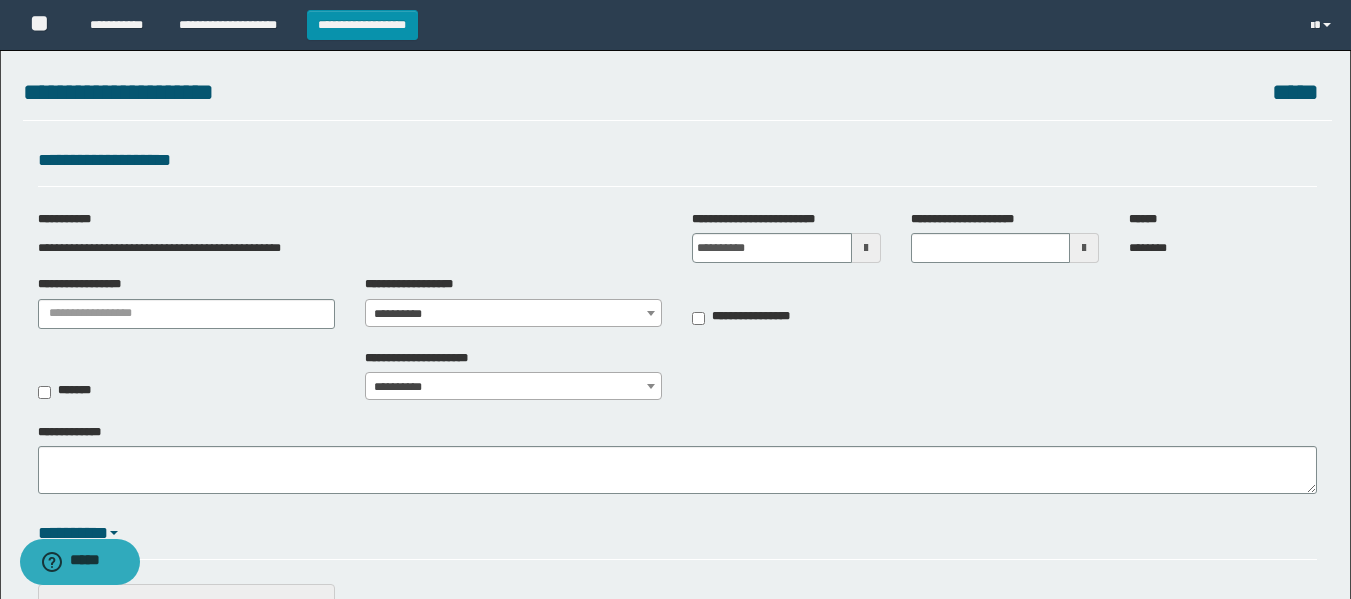 click at bounding box center (866, 248) 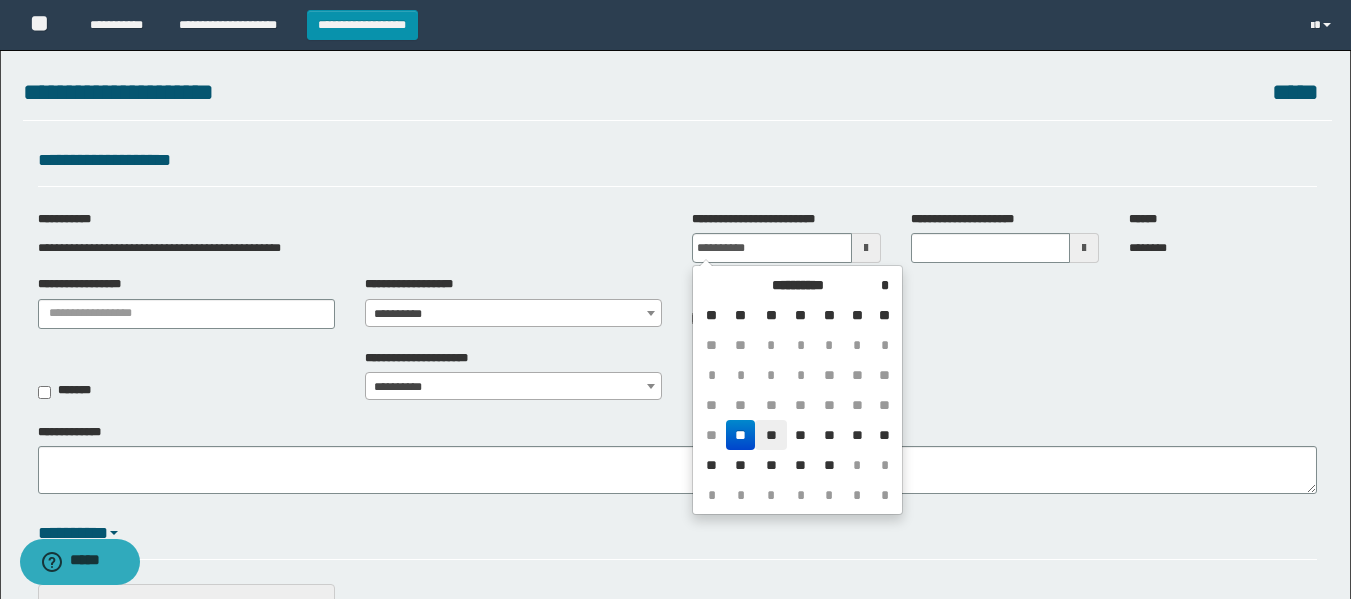 click on "**" at bounding box center [771, 435] 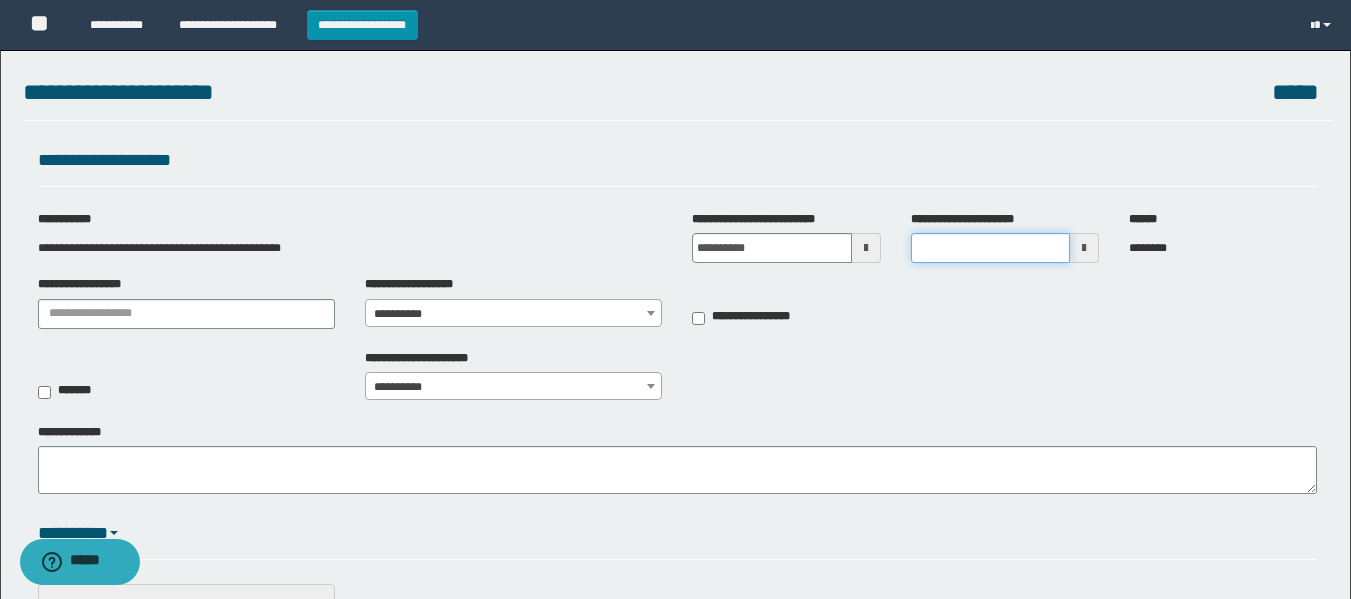 click on "**********" at bounding box center [990, 248] 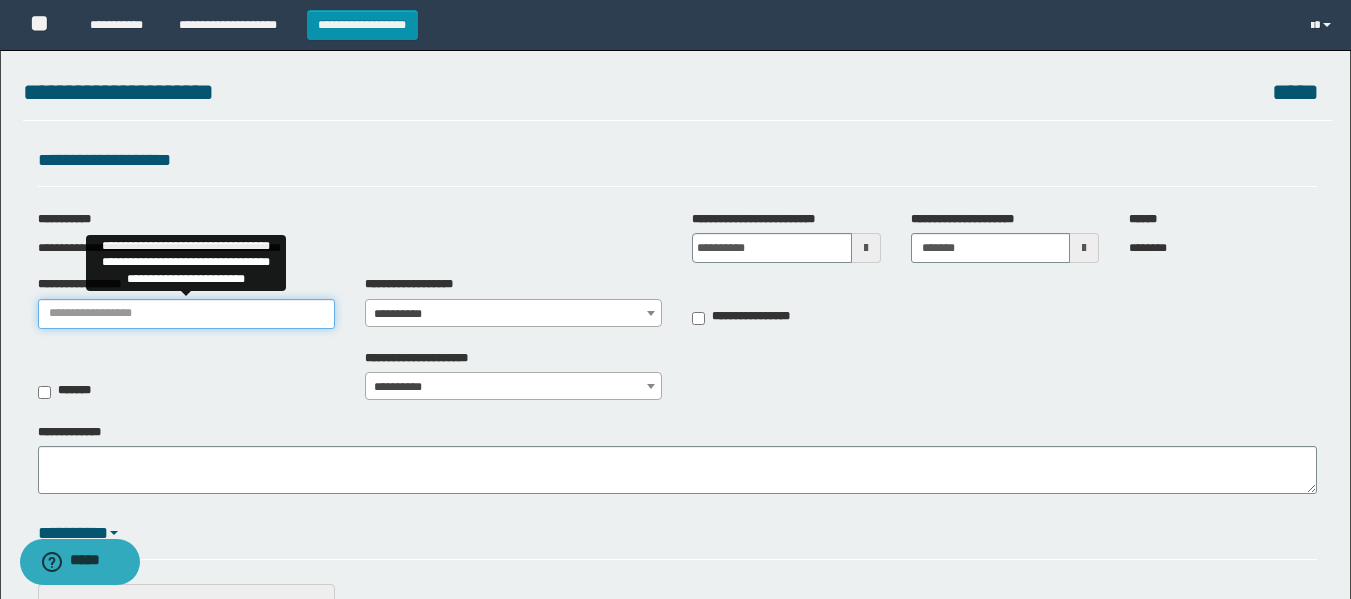 click on "**********" at bounding box center [186, 314] 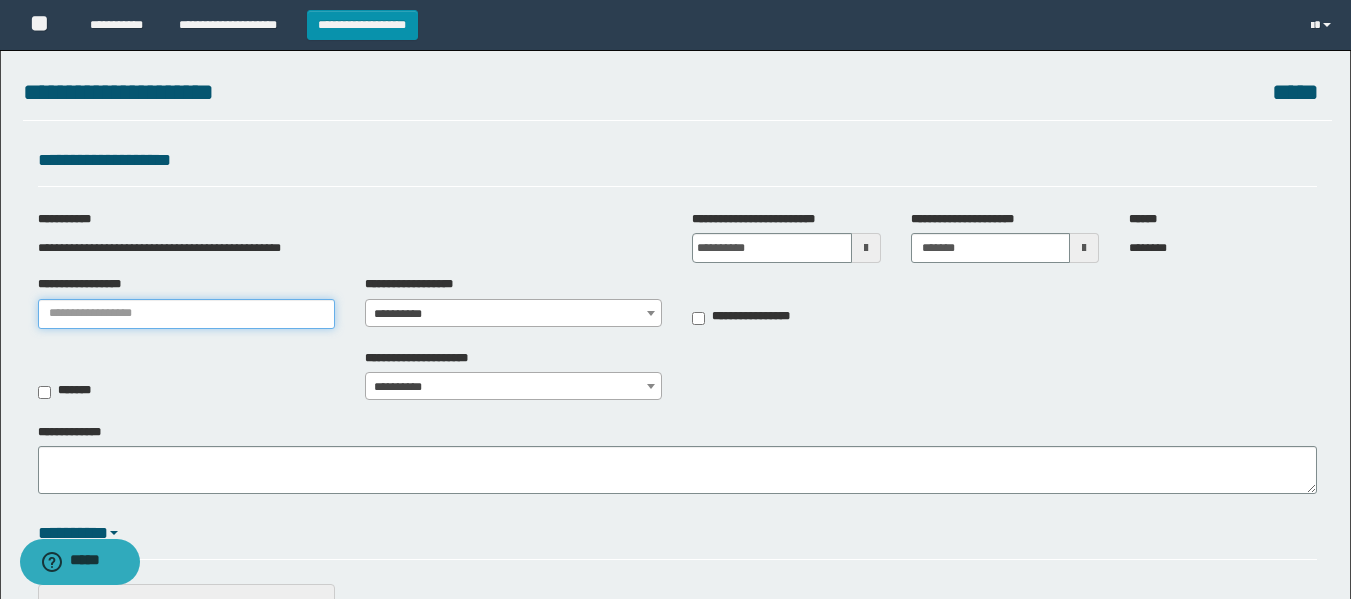 type on "**********" 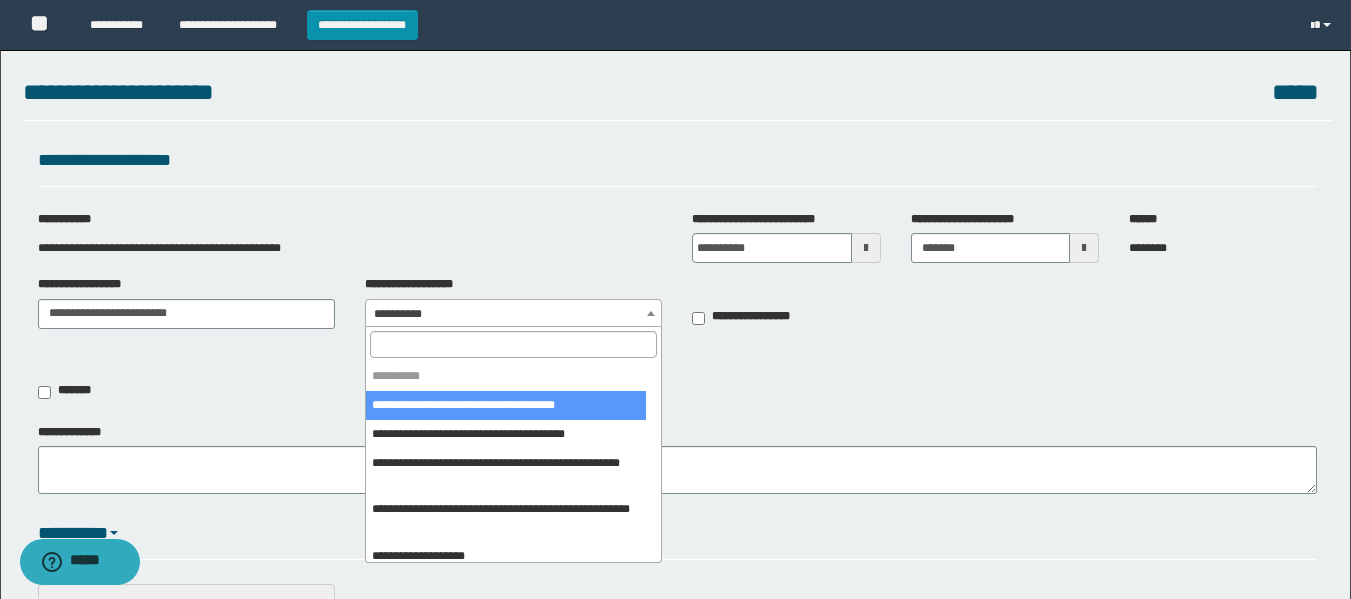 click on "**********" at bounding box center (513, 314) 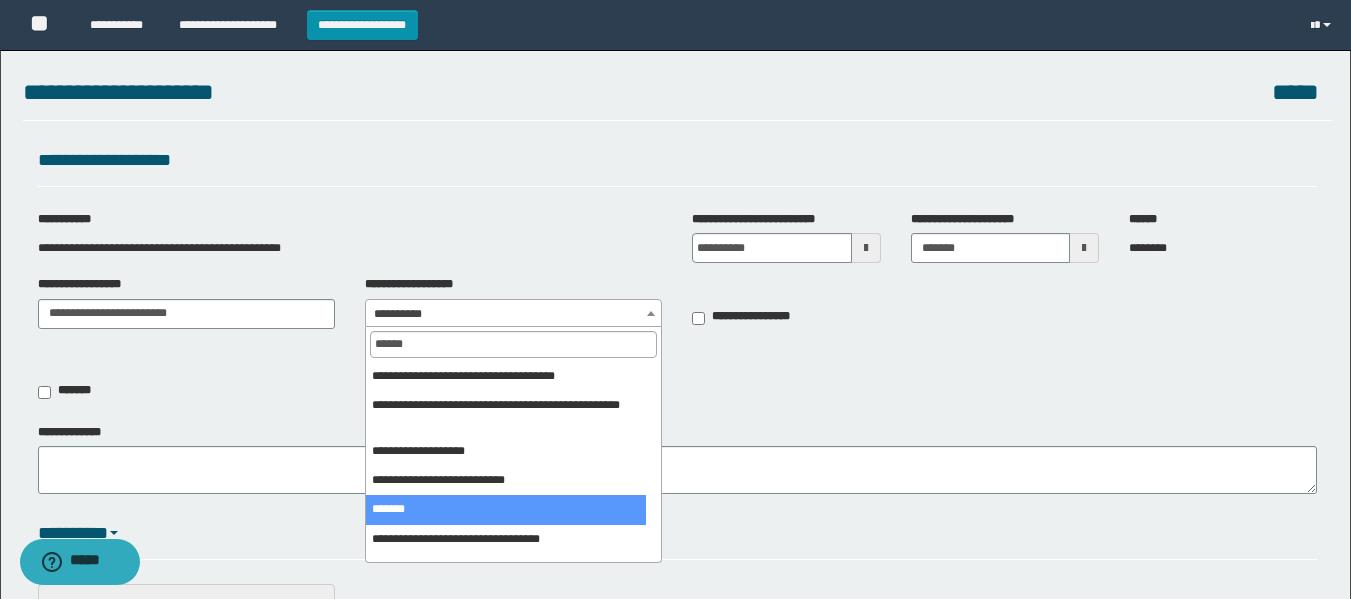 type on "******" 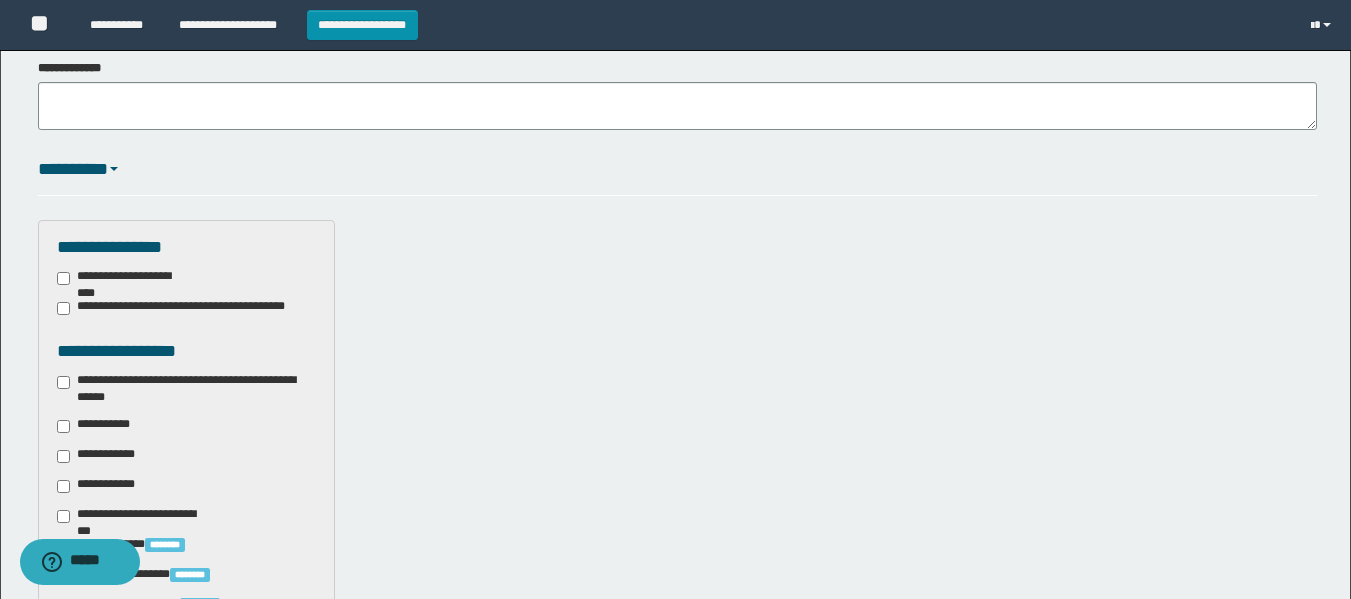 scroll, scrollTop: 392, scrollLeft: 0, axis: vertical 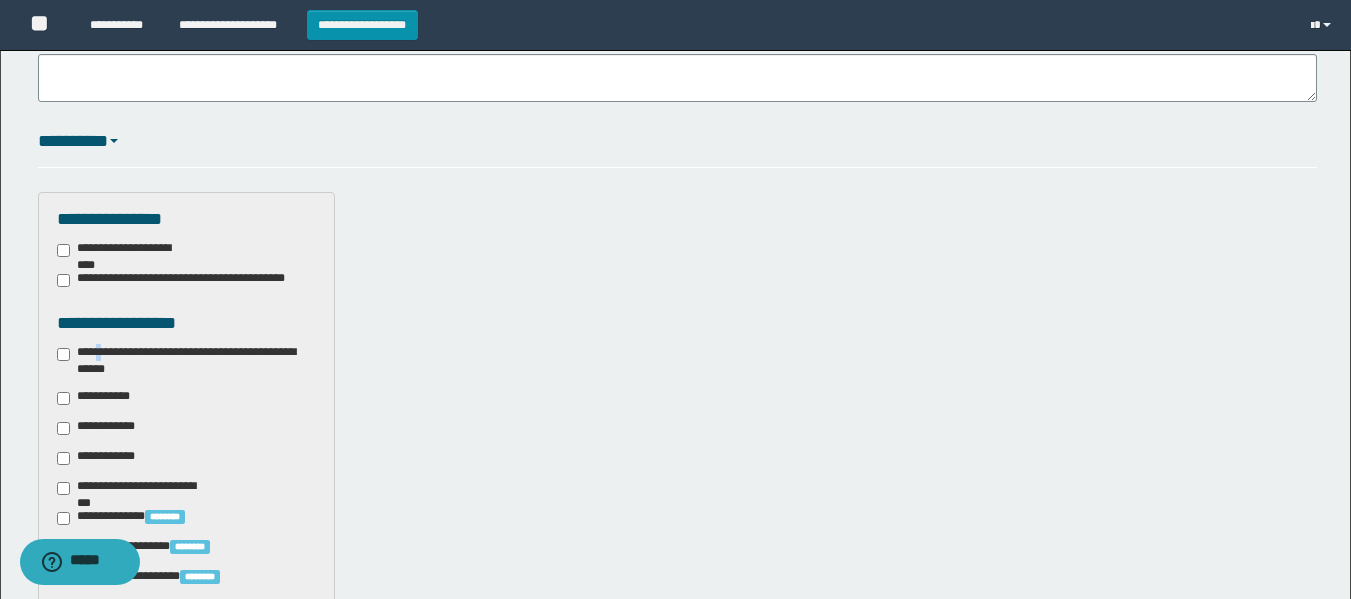 click on "**********" at bounding box center (186, 361) 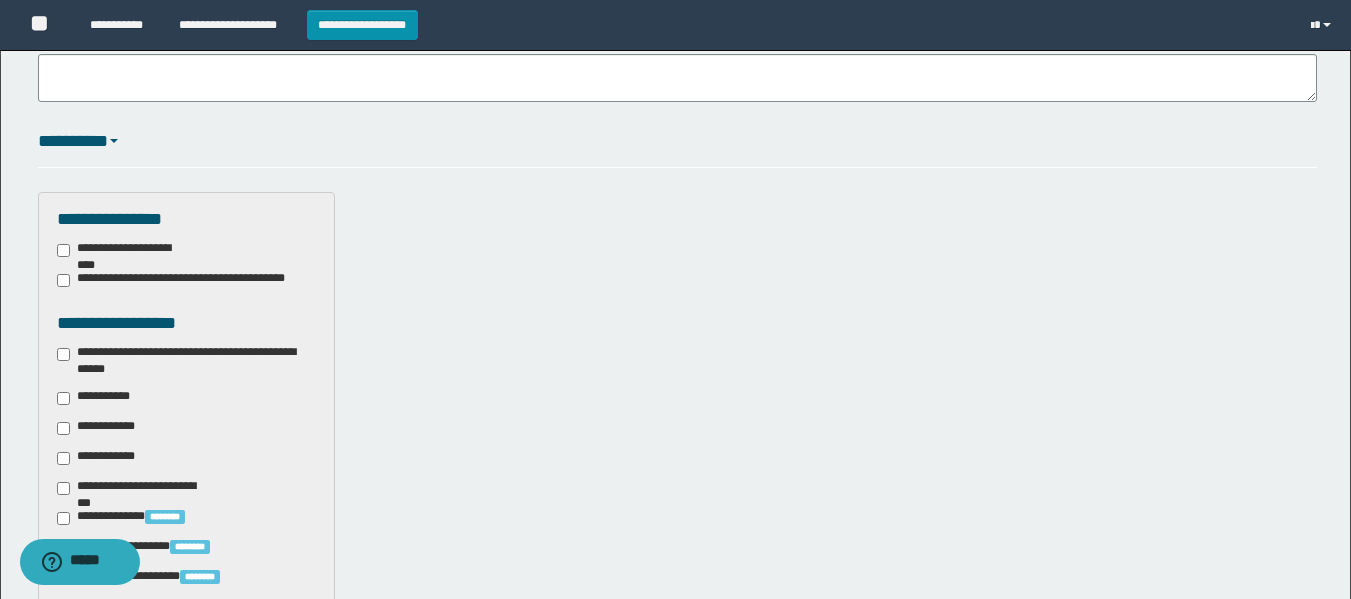 click on "**********" at bounding box center [186, 361] 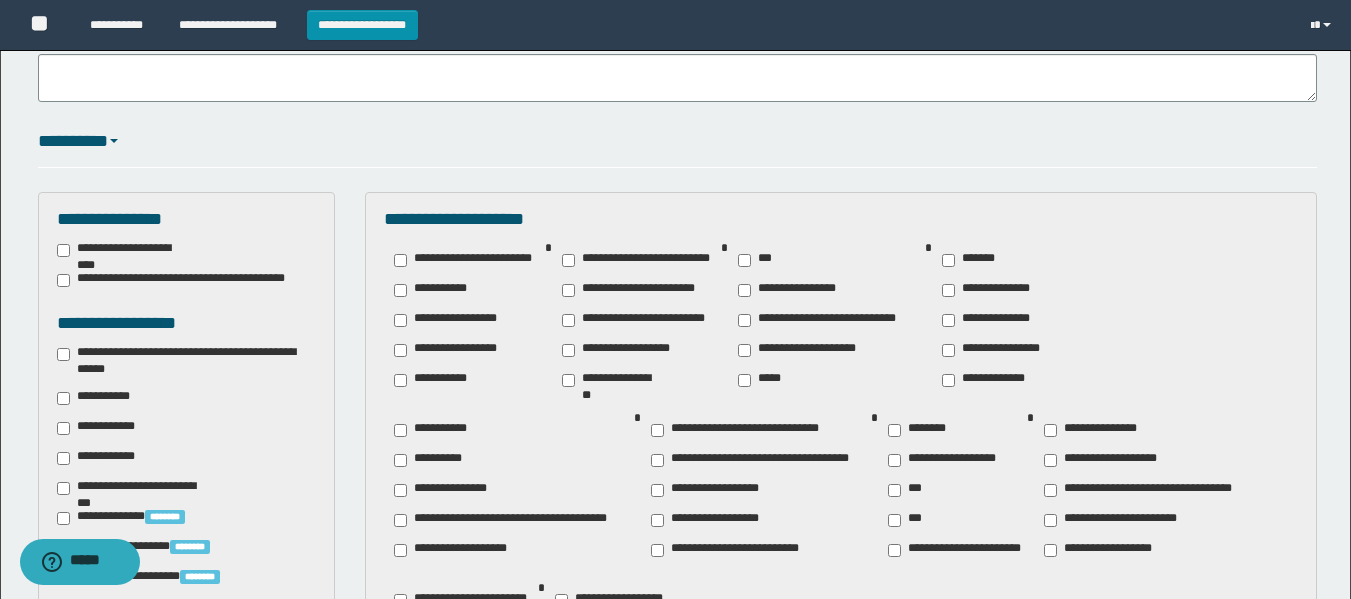 click on "**********" at bounding box center [514, 520] 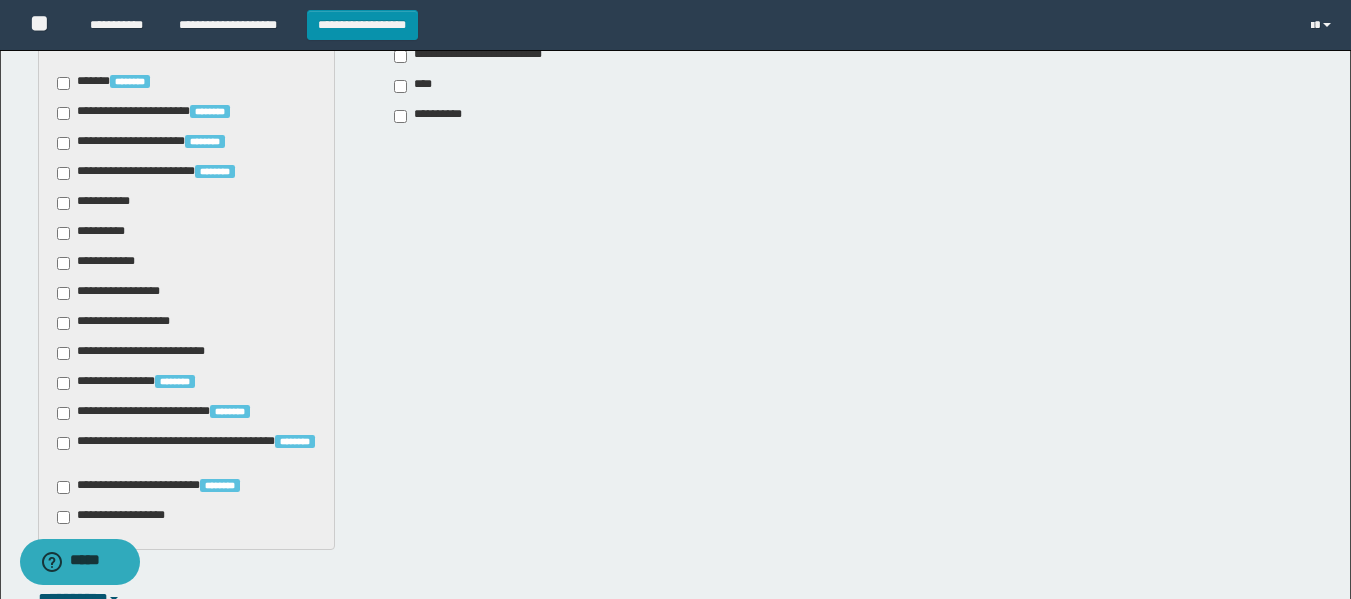 scroll, scrollTop: 1344, scrollLeft: 0, axis: vertical 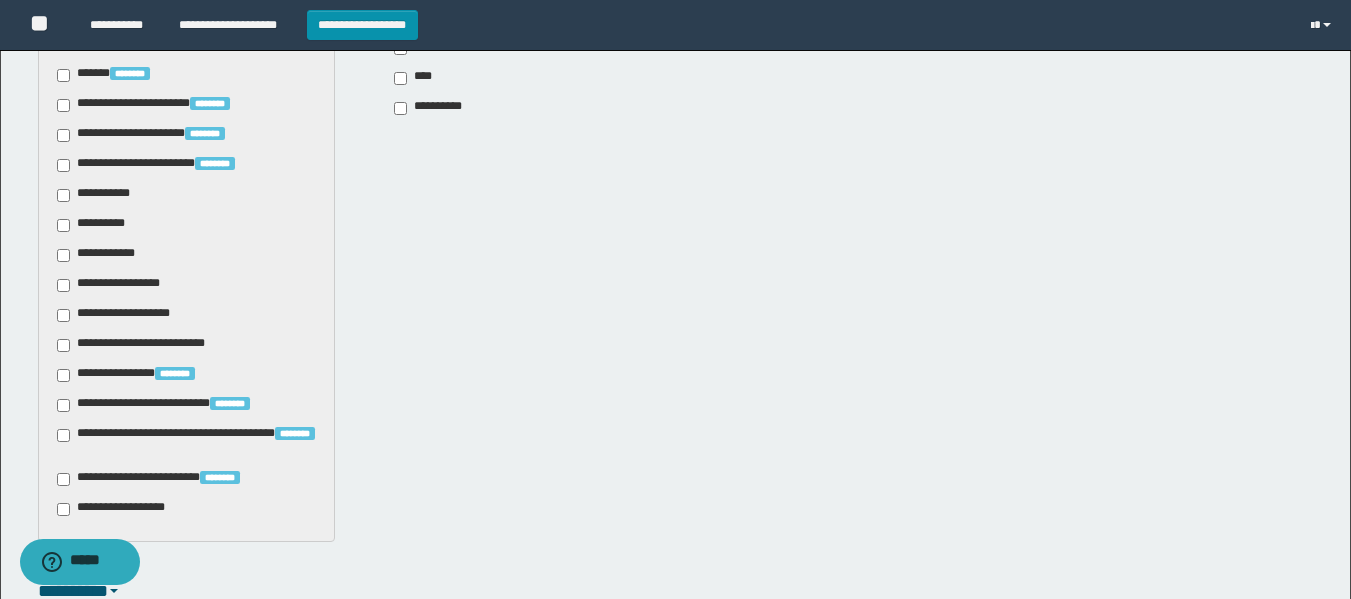 click on "**********" at bounding box center [97, 195] 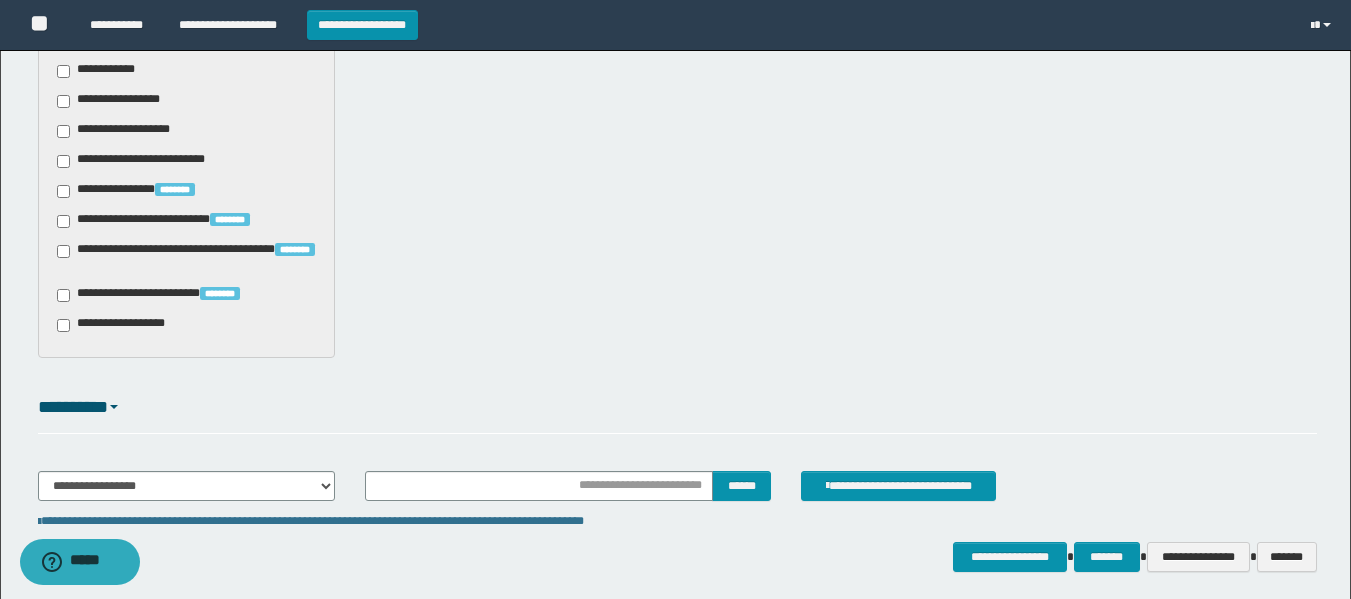 scroll, scrollTop: 1606, scrollLeft: 0, axis: vertical 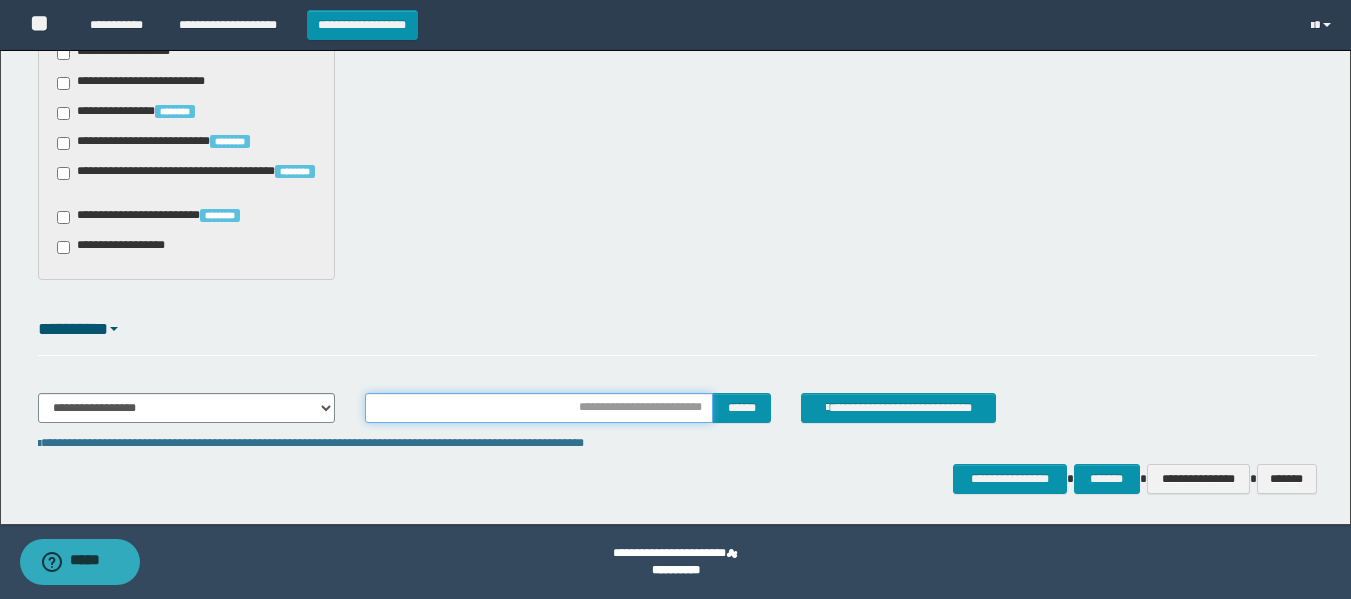 click at bounding box center (539, 408) 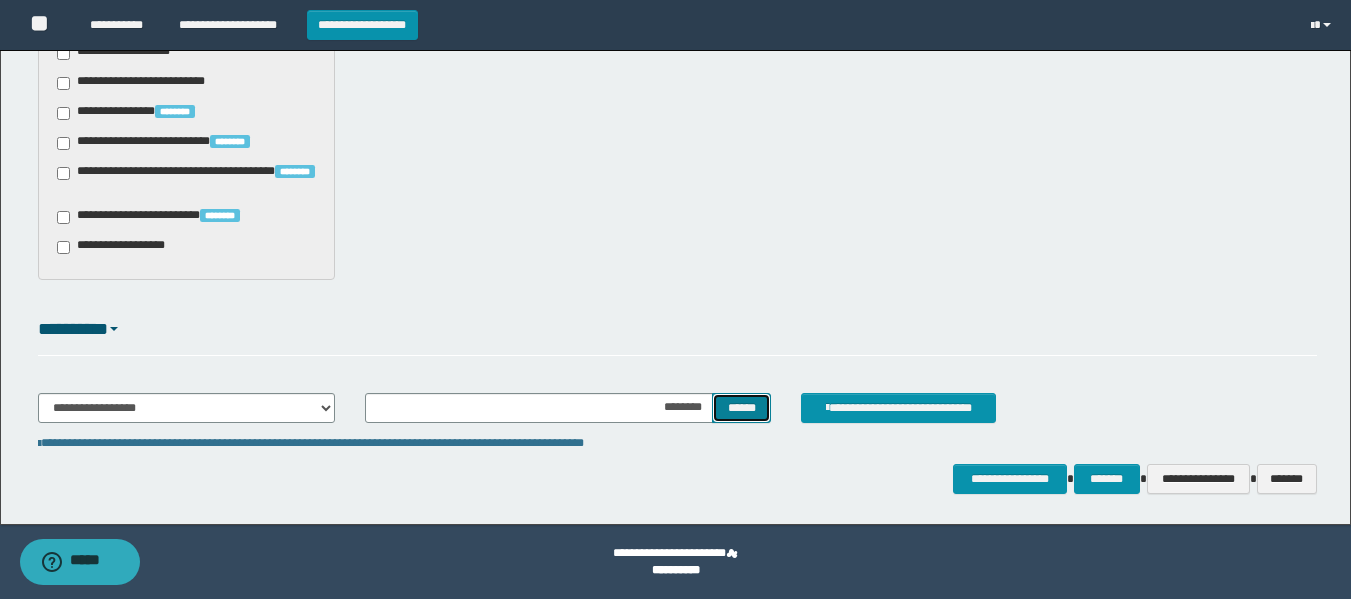 click on "******" at bounding box center (741, 408) 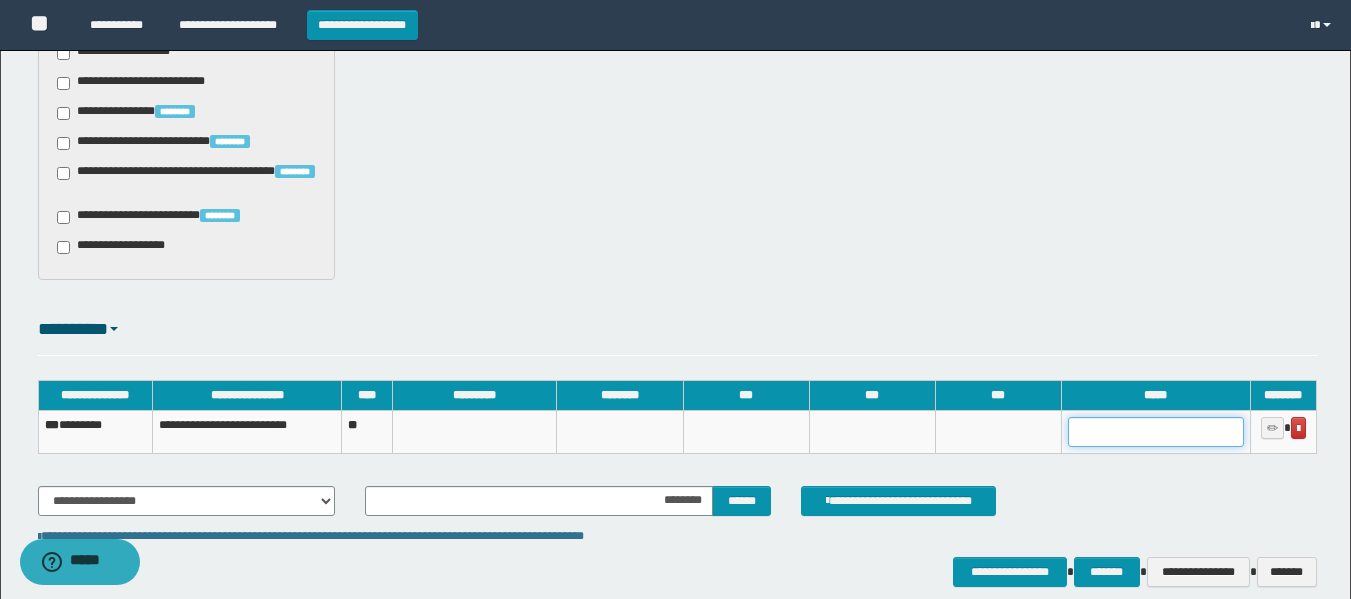 click at bounding box center [1156, 432] 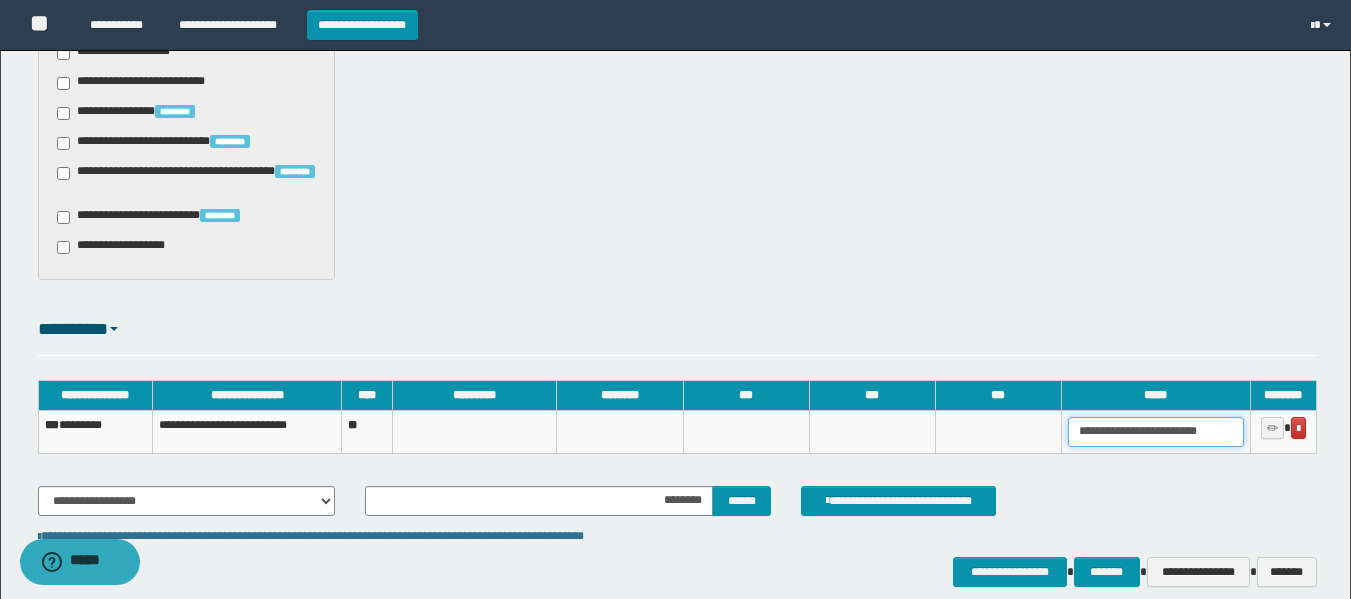 scroll, scrollTop: 0, scrollLeft: 27, axis: horizontal 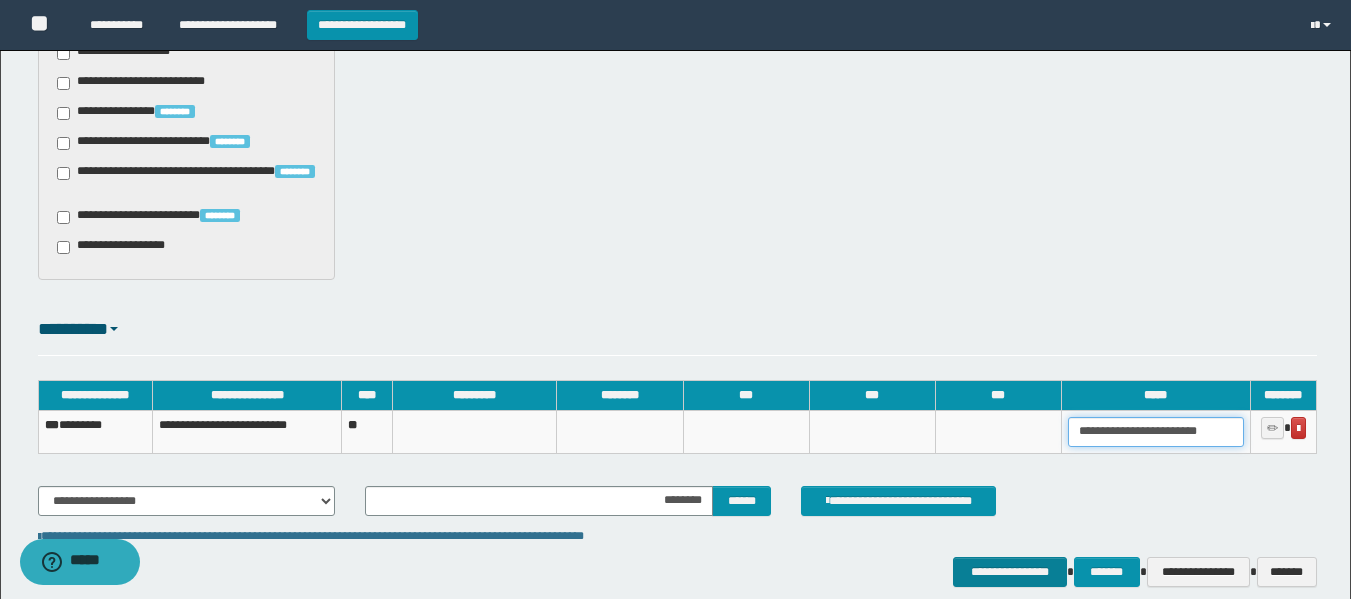 type on "**********" 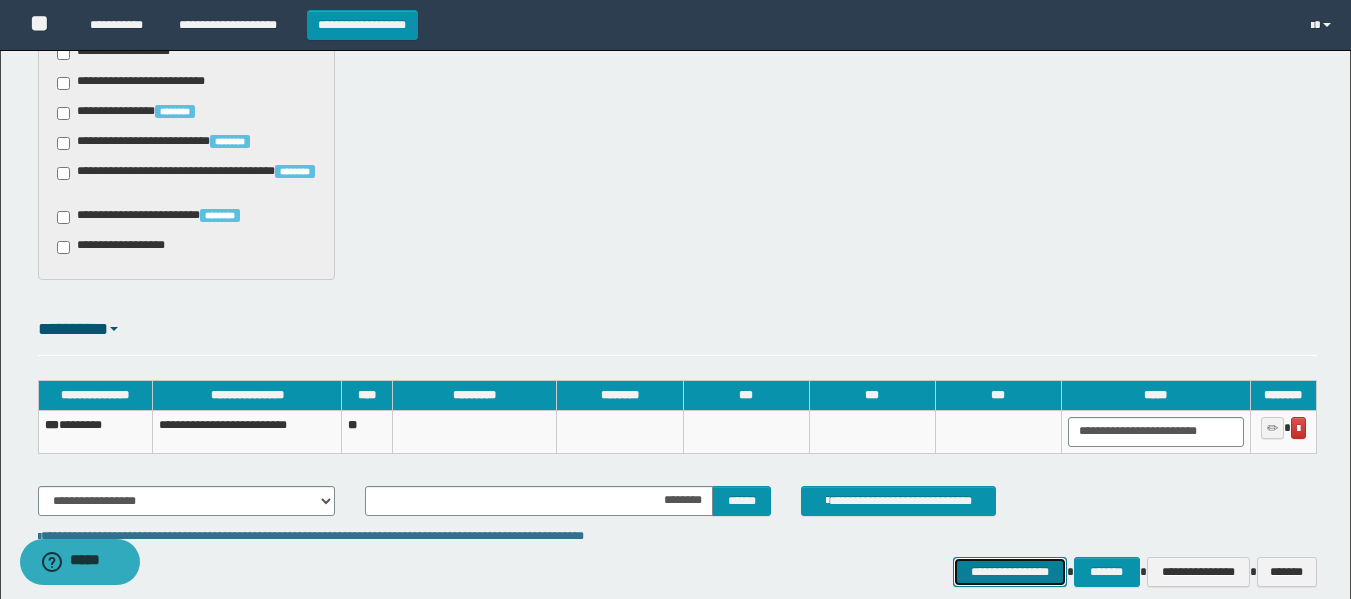 click on "**********" at bounding box center (1009, 572) 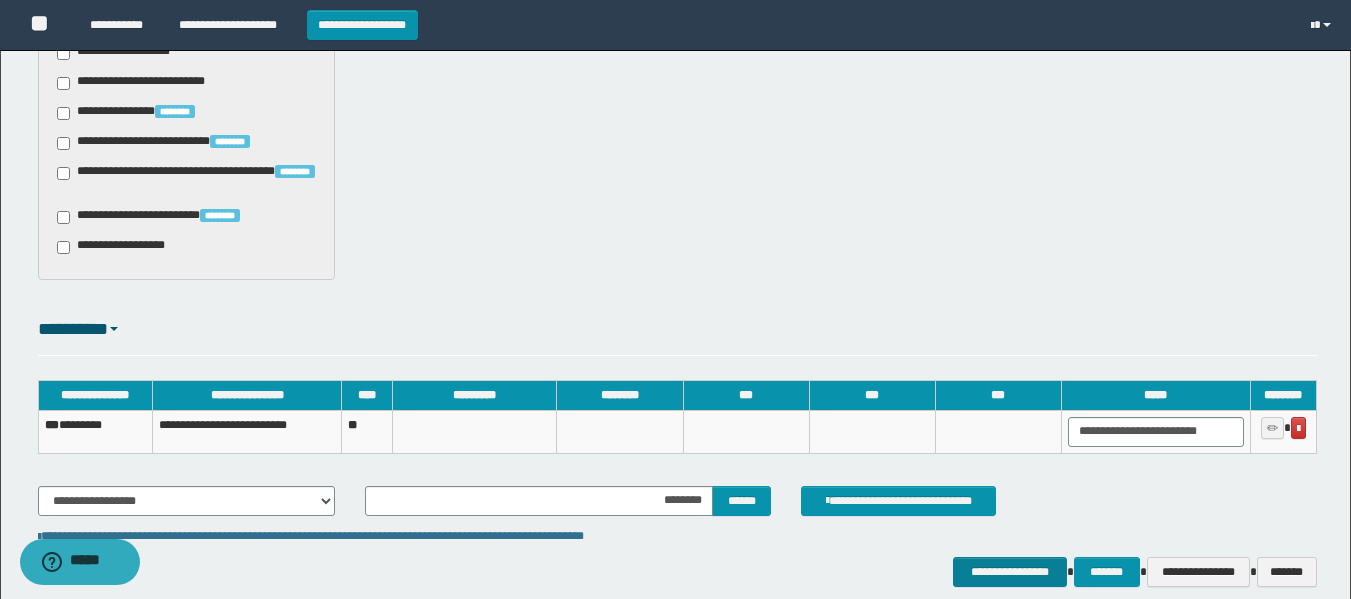 scroll, scrollTop: 0, scrollLeft: 0, axis: both 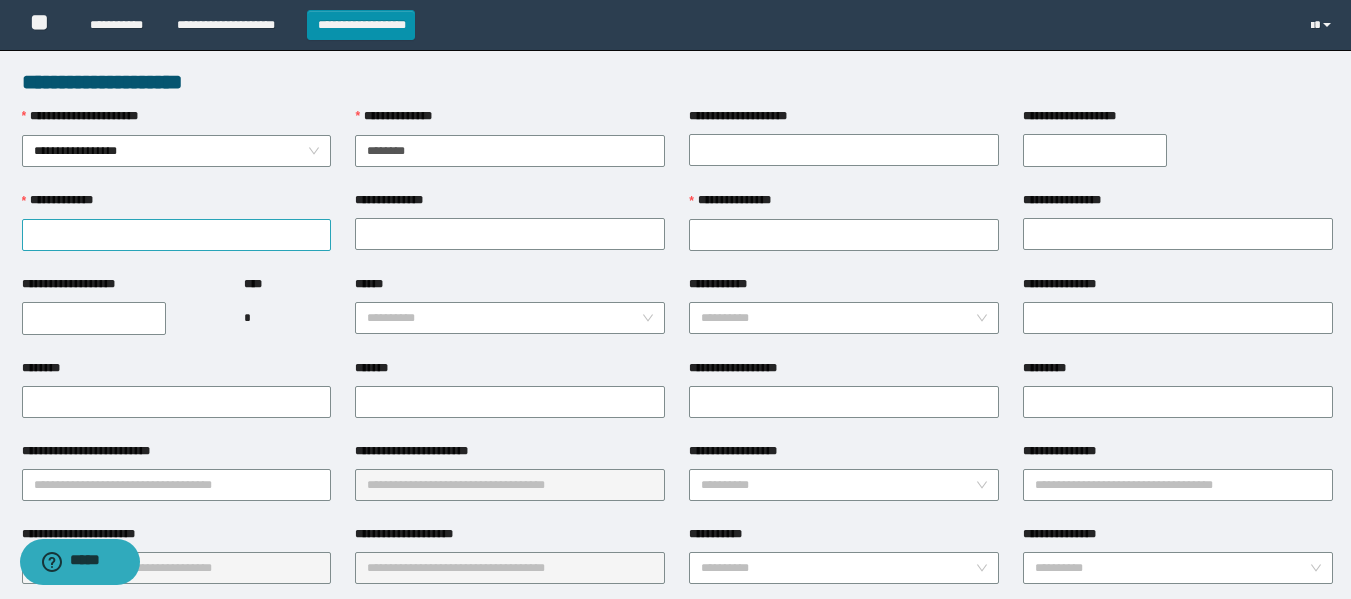 type on "********" 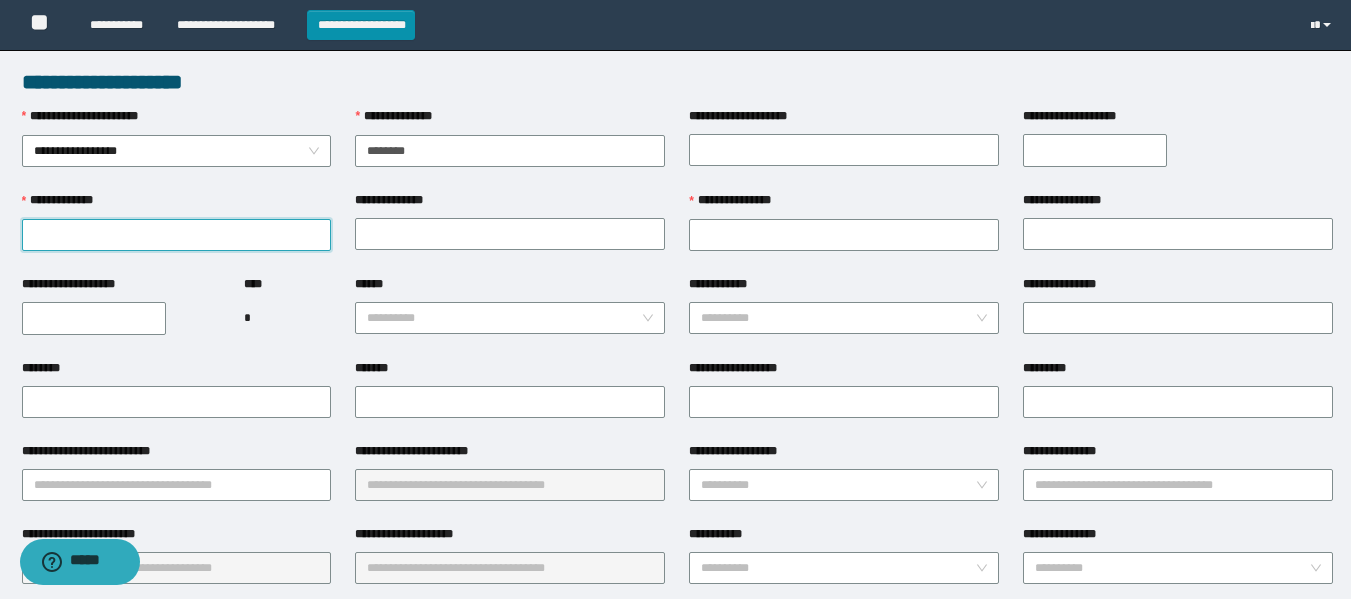 click on "**********" at bounding box center [177, 235] 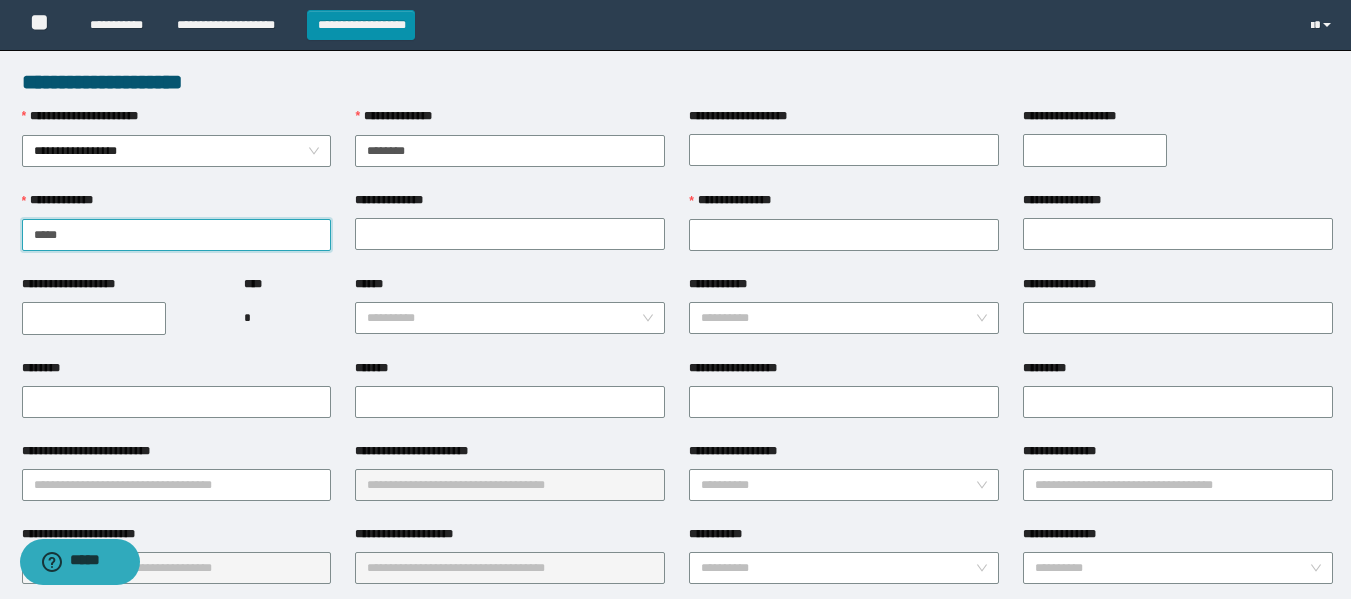 type on "*****" 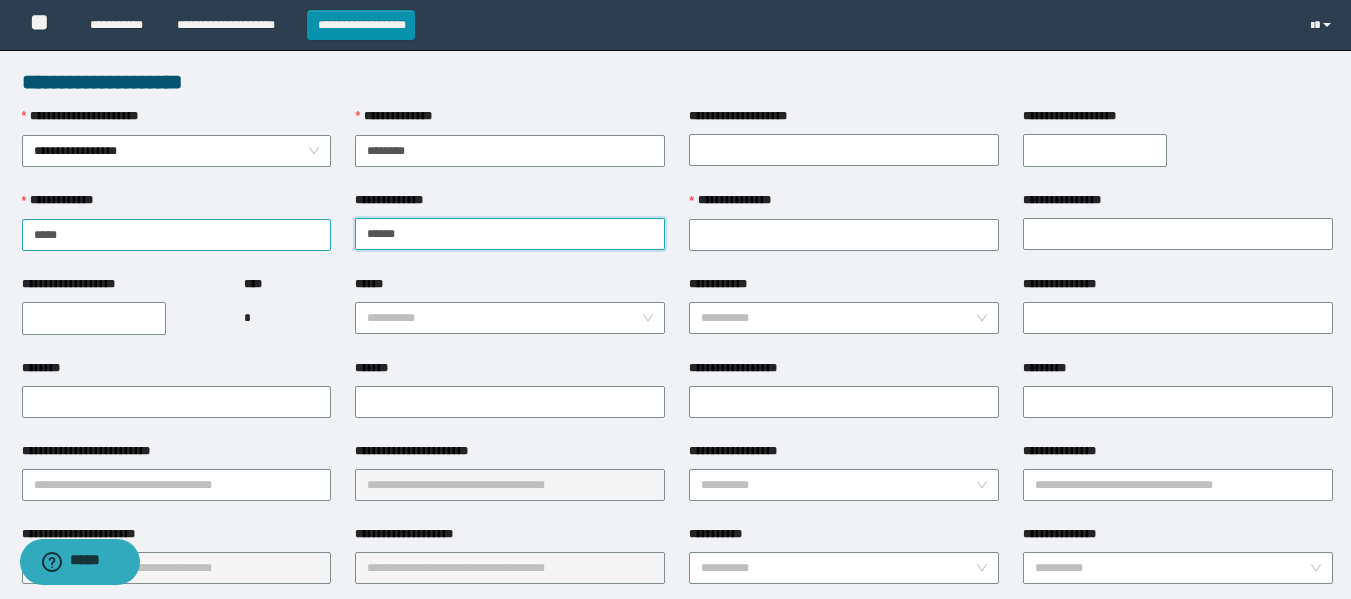 type on "******" 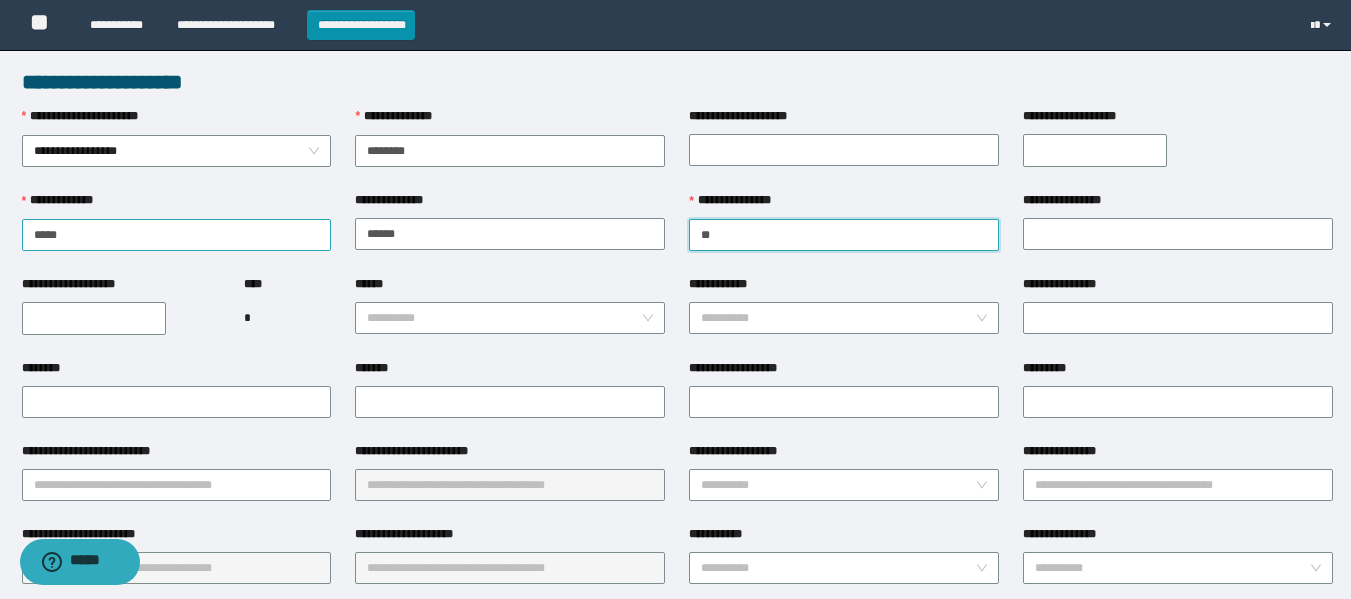 type on "*" 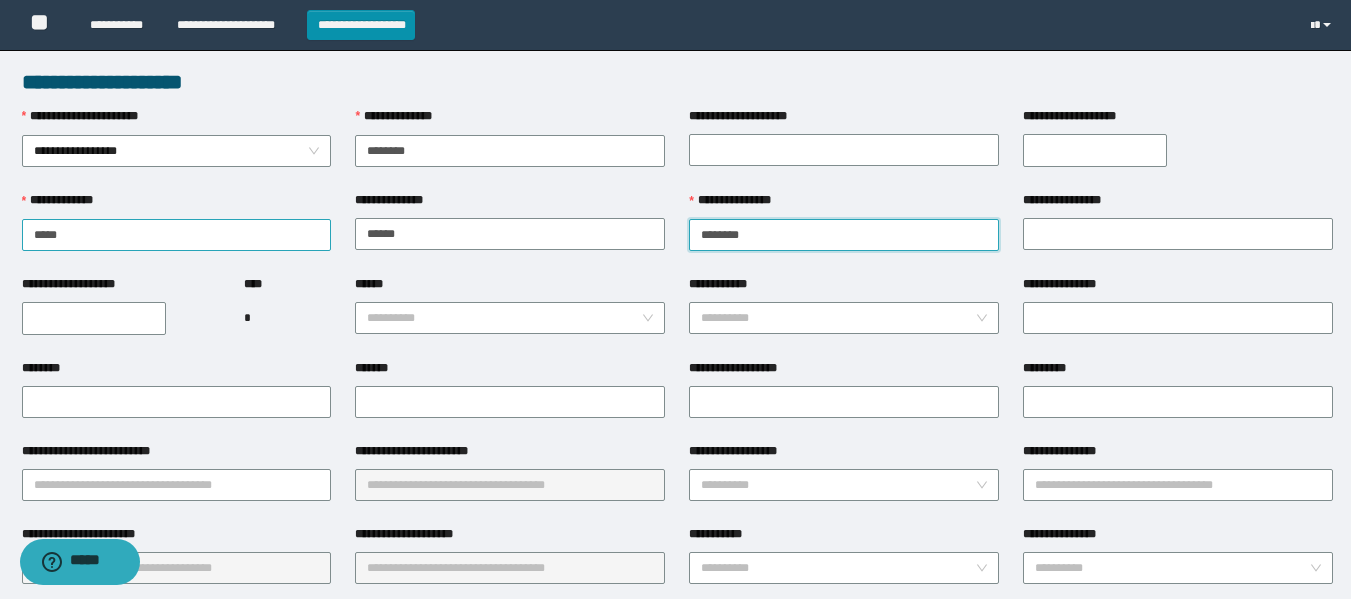 type on "*******" 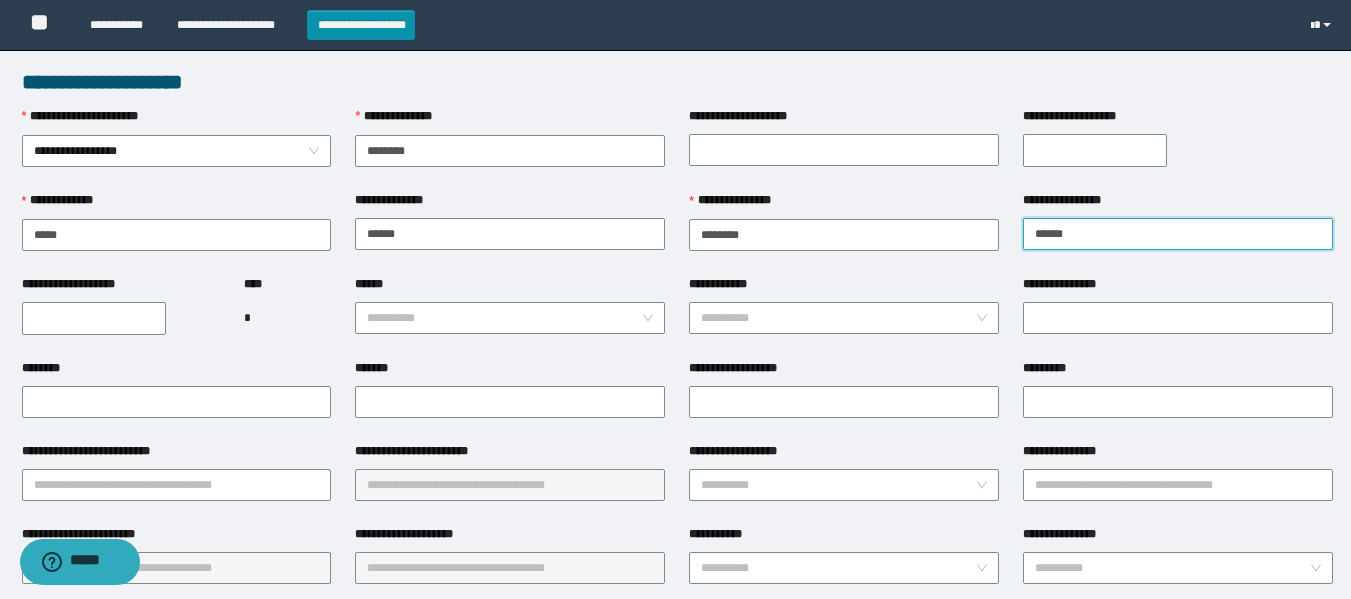 type on "*****" 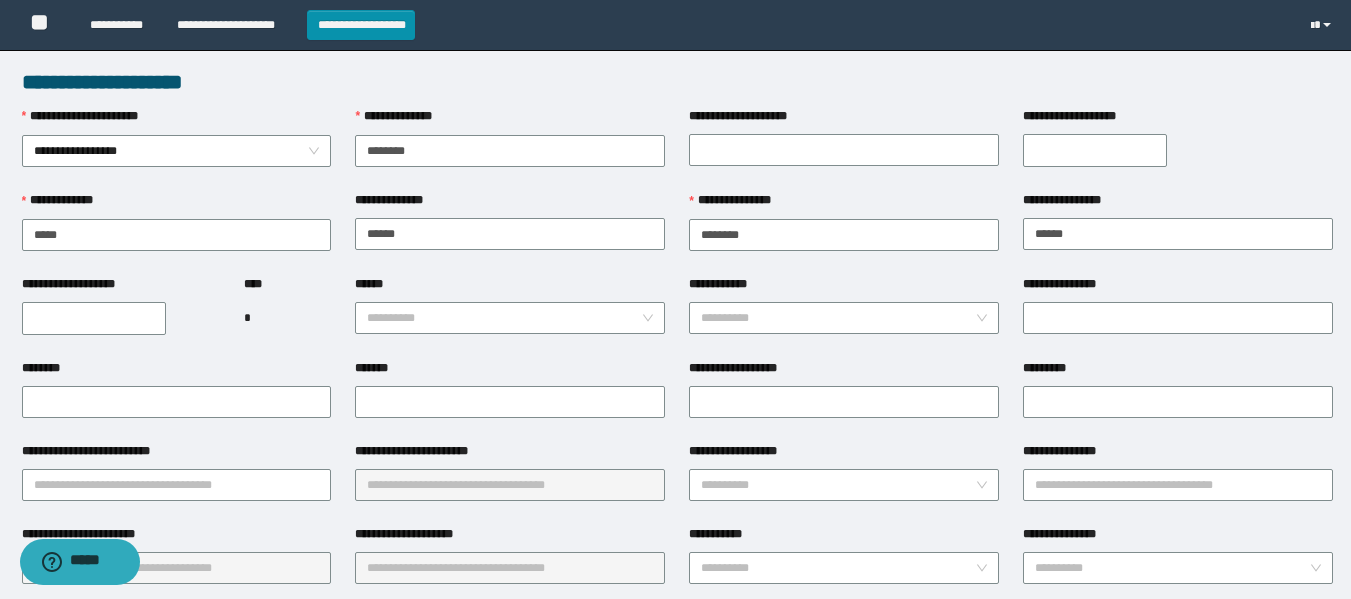 click on "**********" at bounding box center [94, 318] 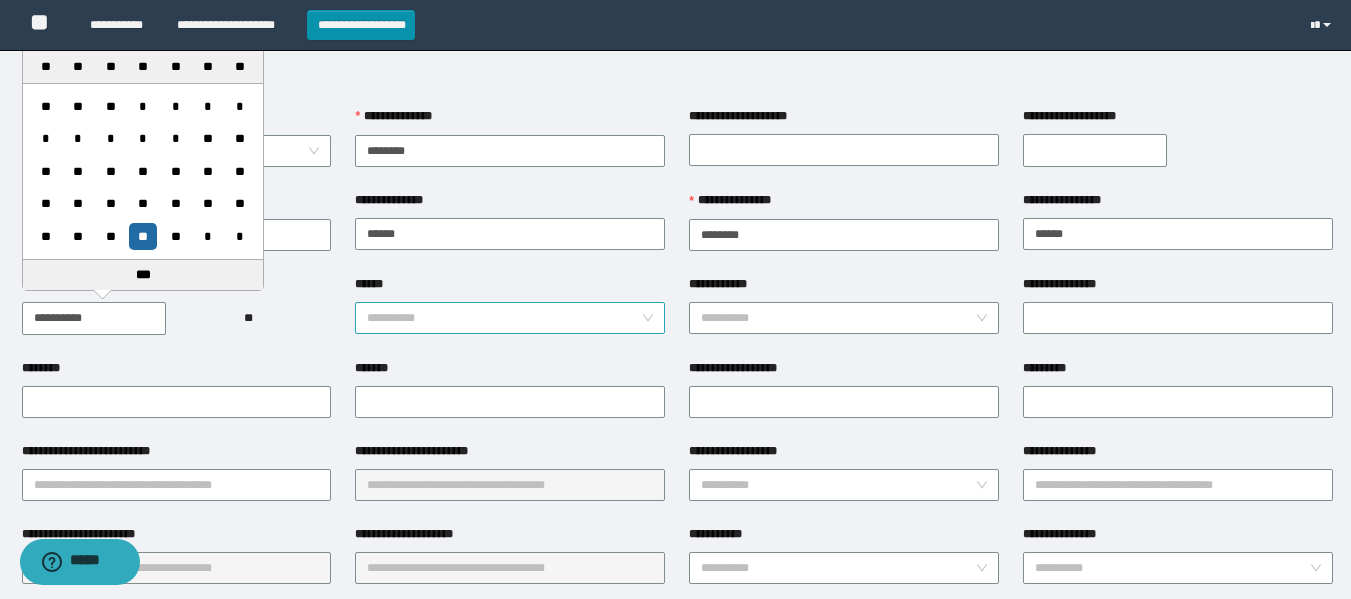 type on "**********" 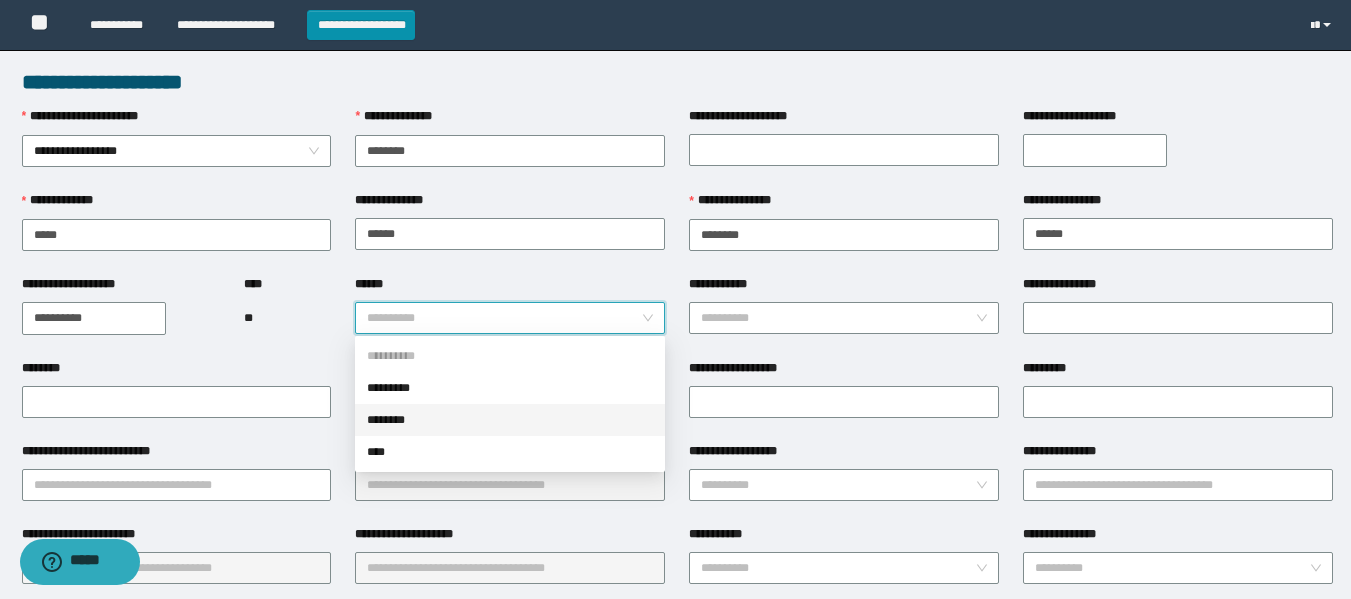 click on "********" at bounding box center [510, 420] 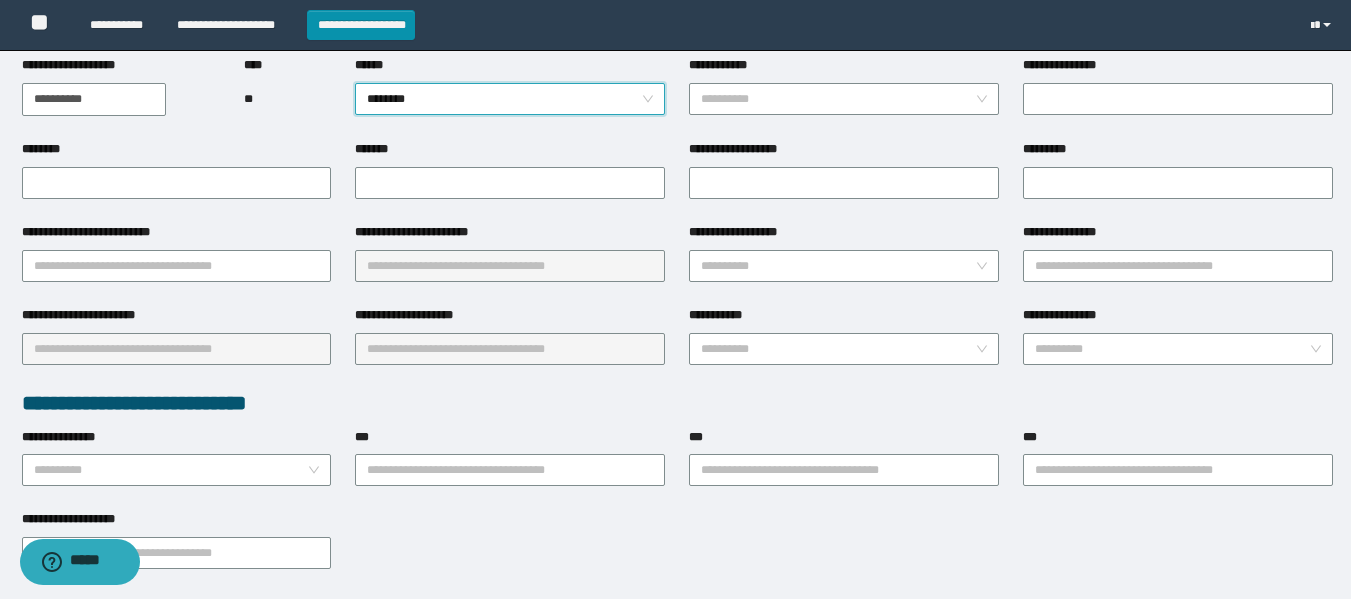 scroll, scrollTop: 228, scrollLeft: 0, axis: vertical 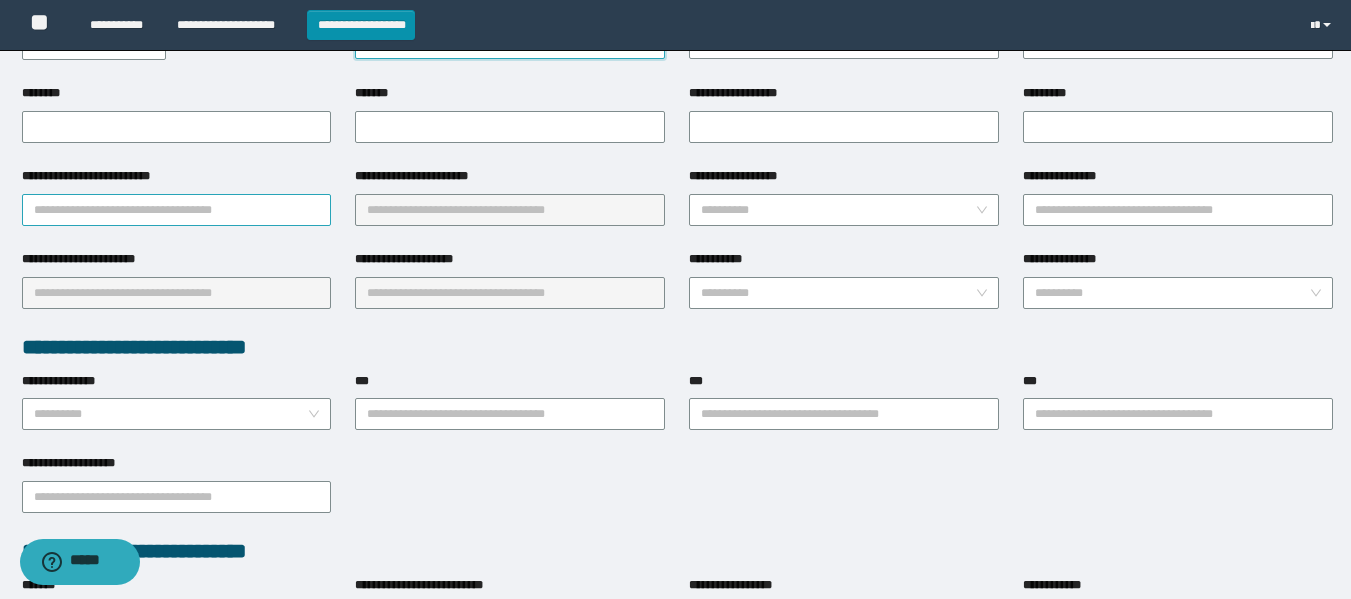 click on "**********" at bounding box center [177, 210] 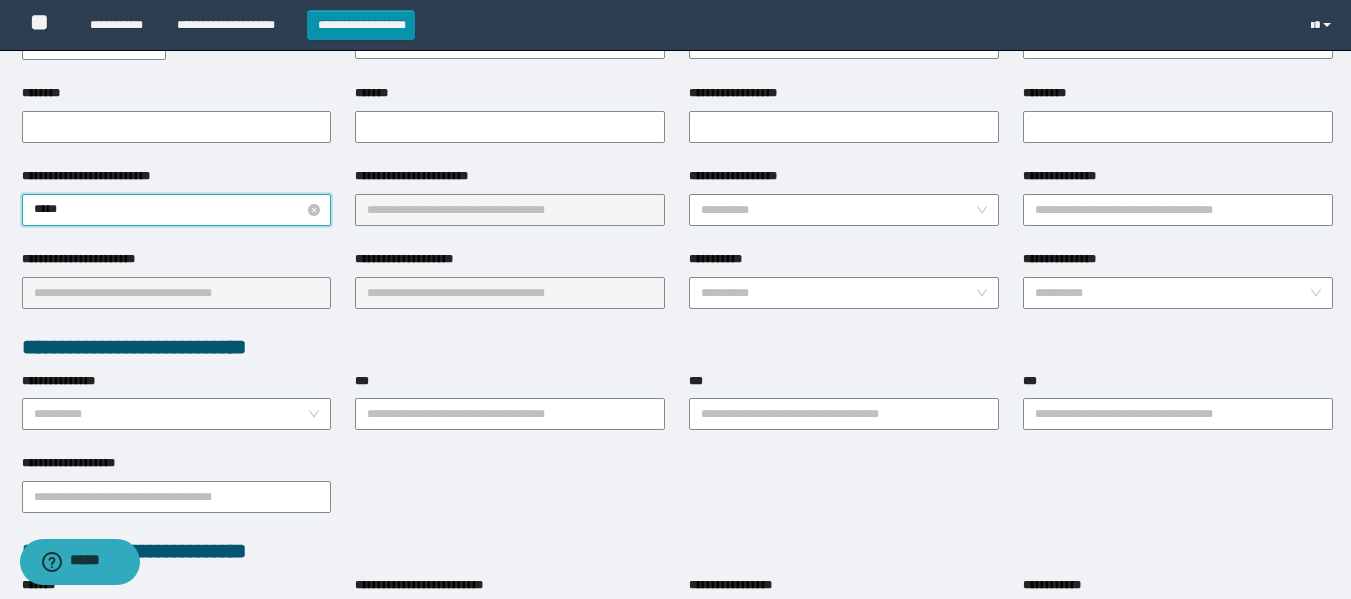 type on "******" 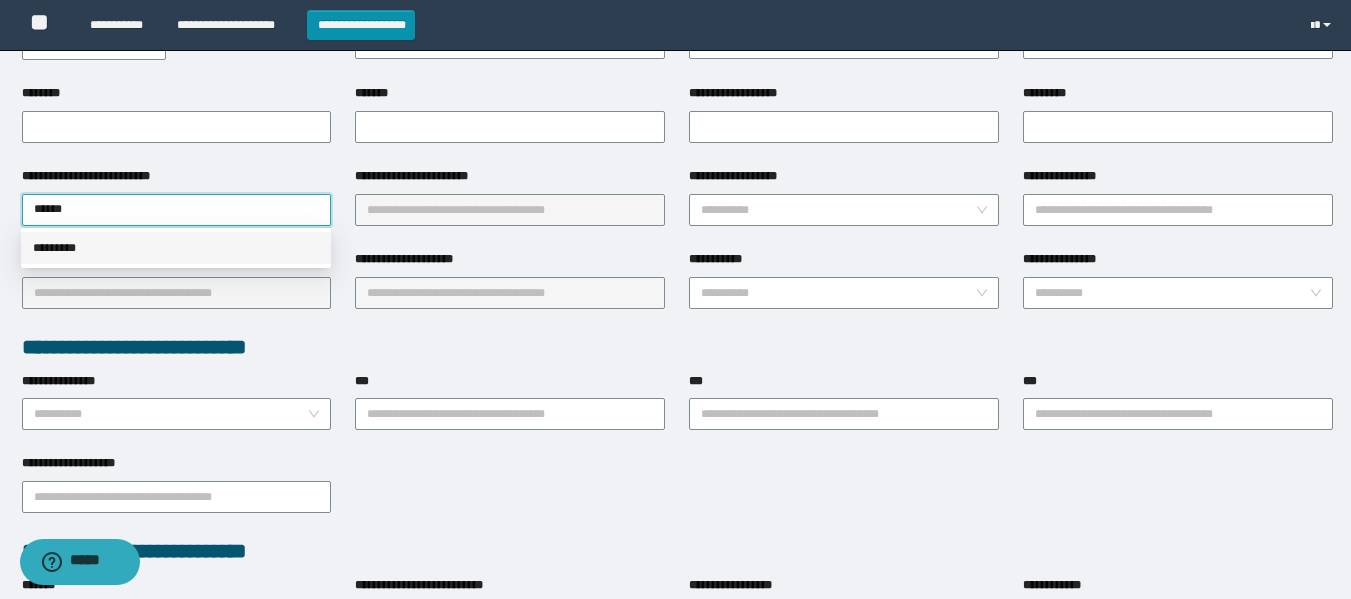click on "*********" at bounding box center [176, 248] 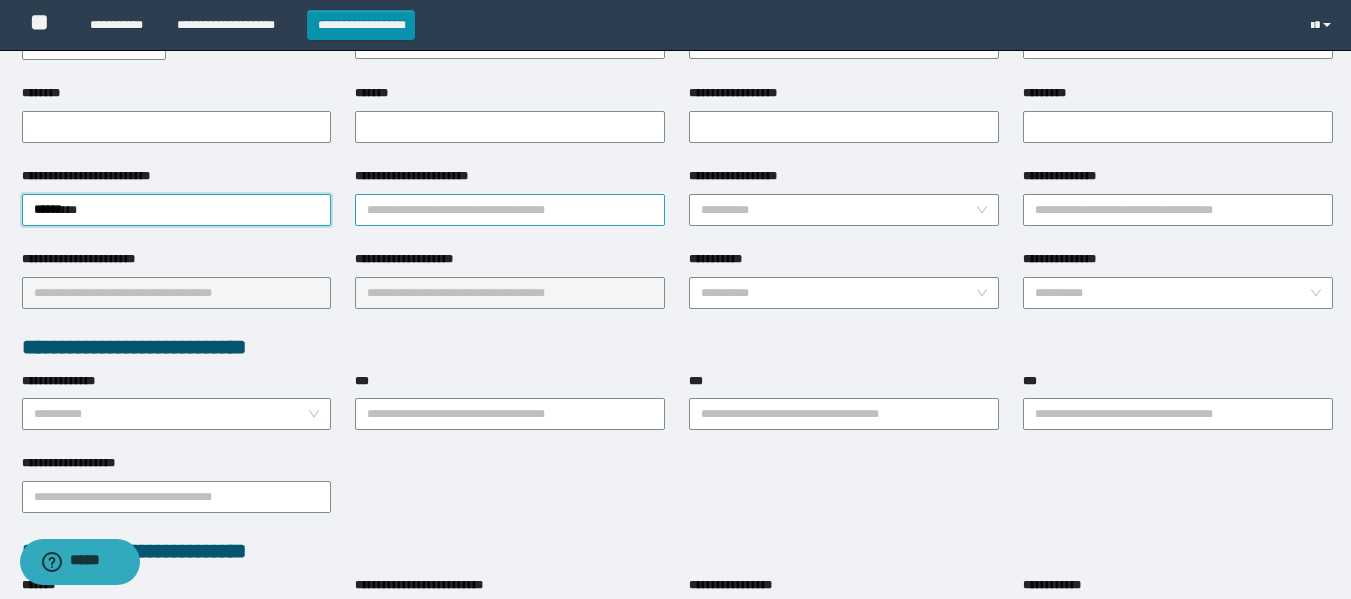 click on "**********" at bounding box center (510, 210) 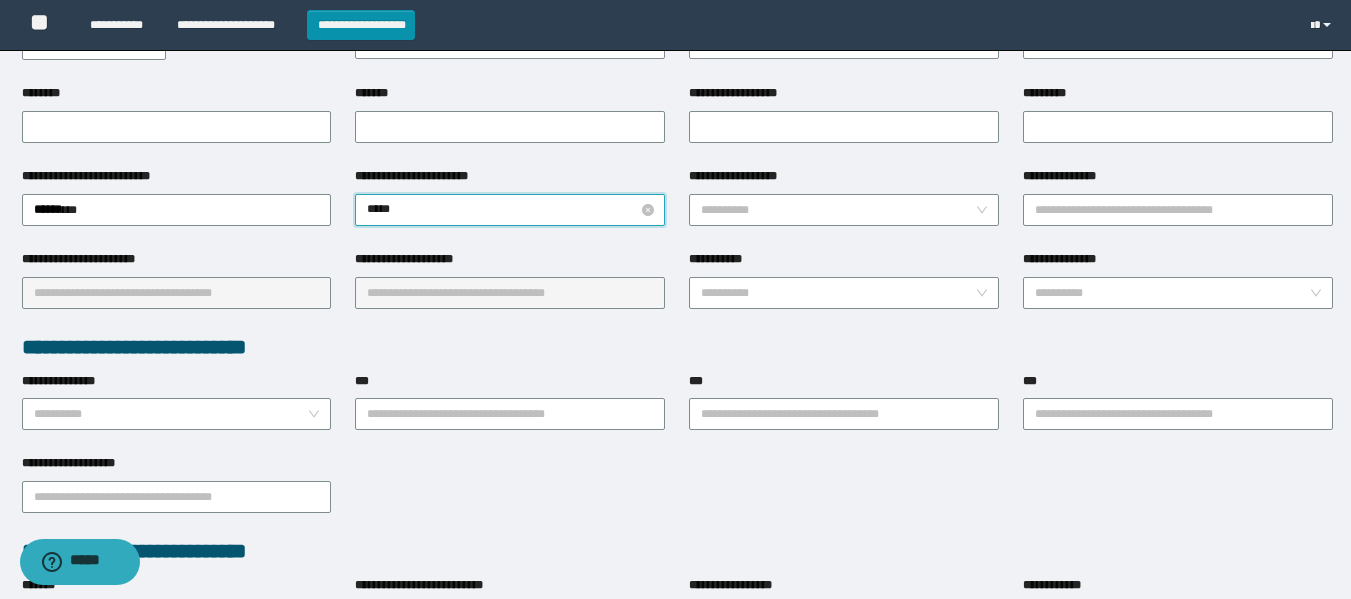 type on "******" 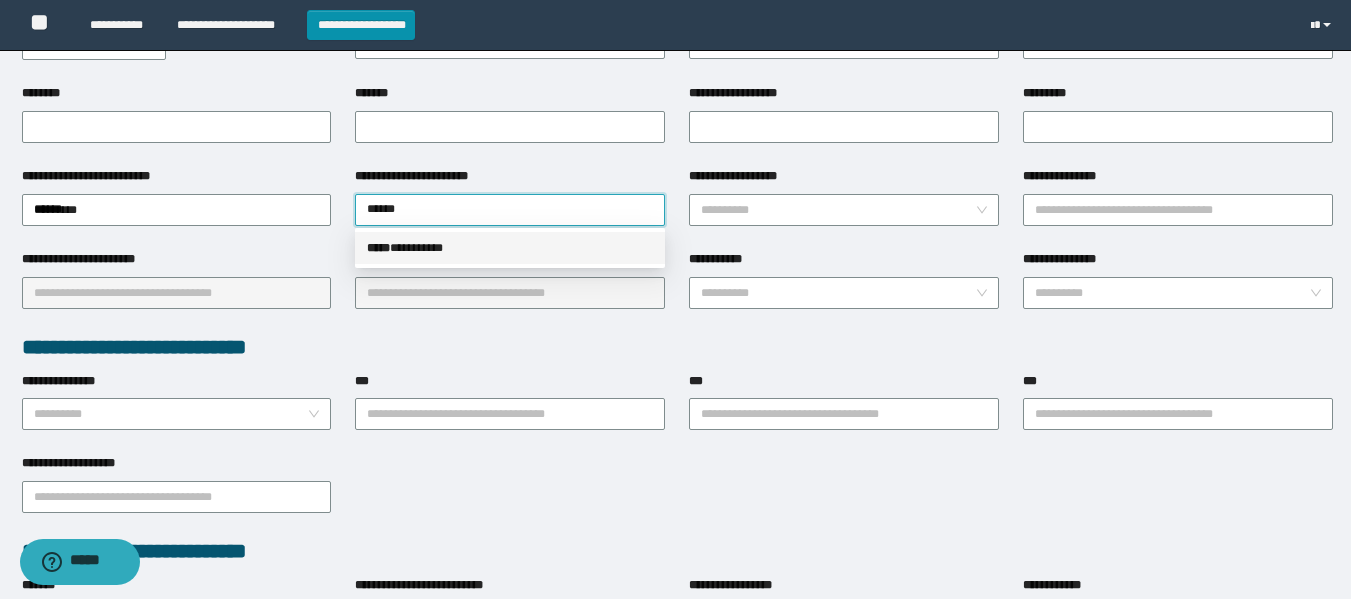 click on "***** * ********" at bounding box center (510, 248) 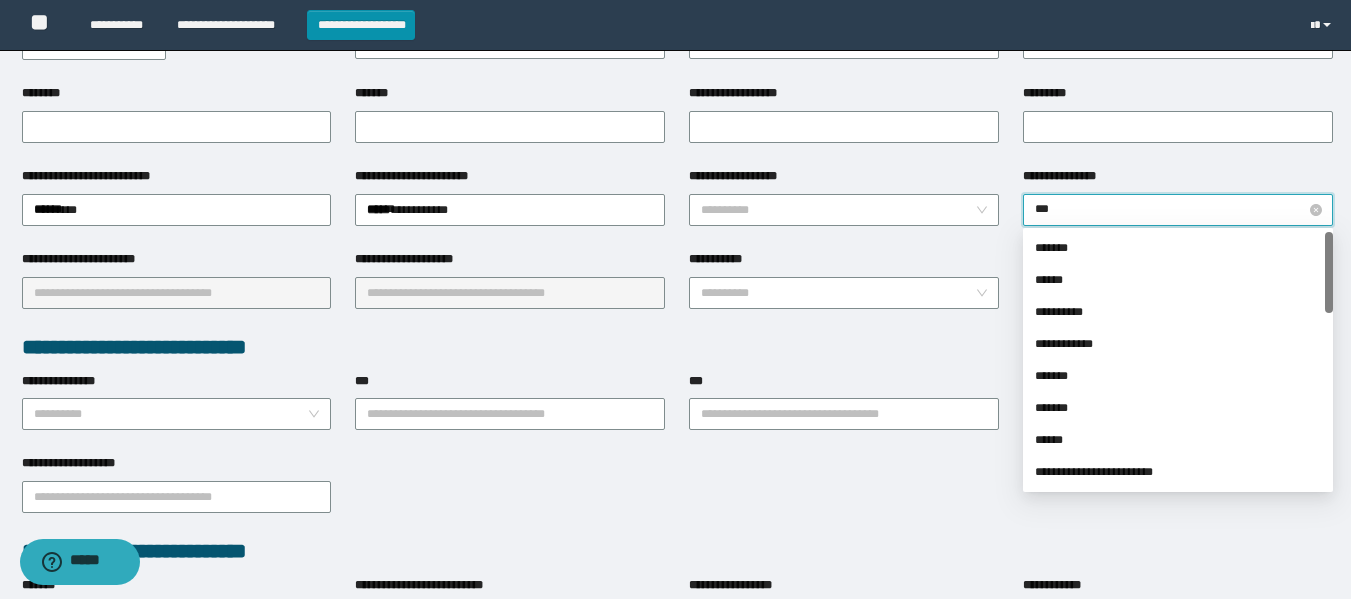 type on "****" 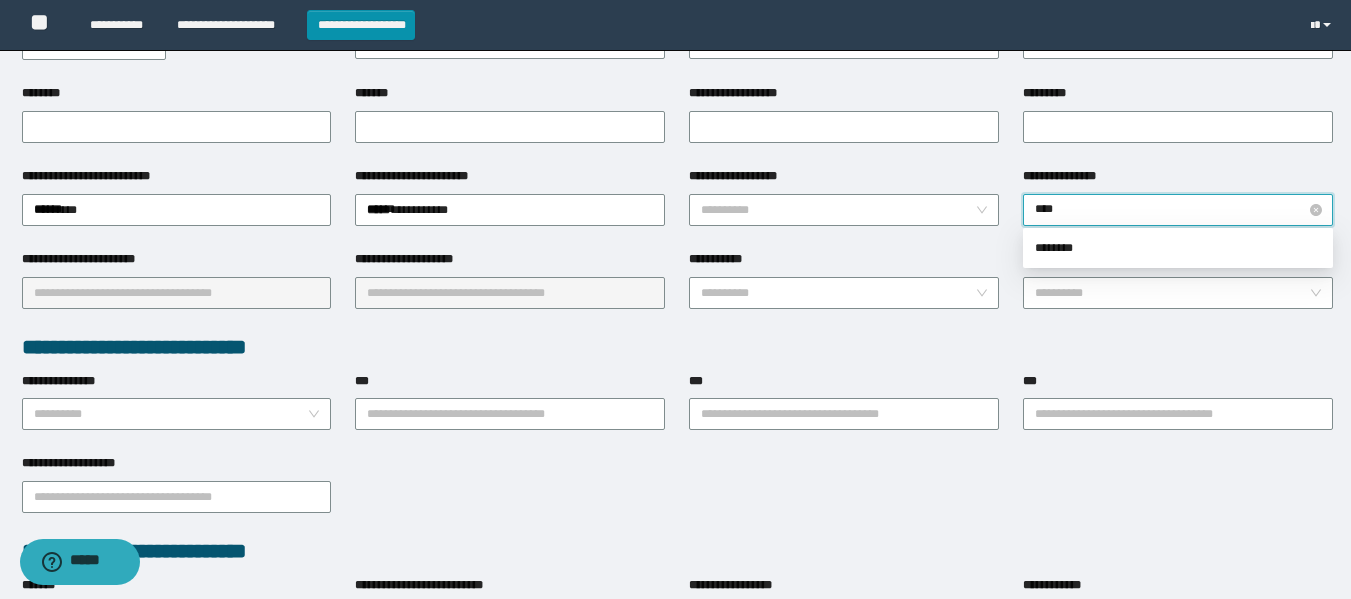 click on "****" at bounding box center (1178, 210) 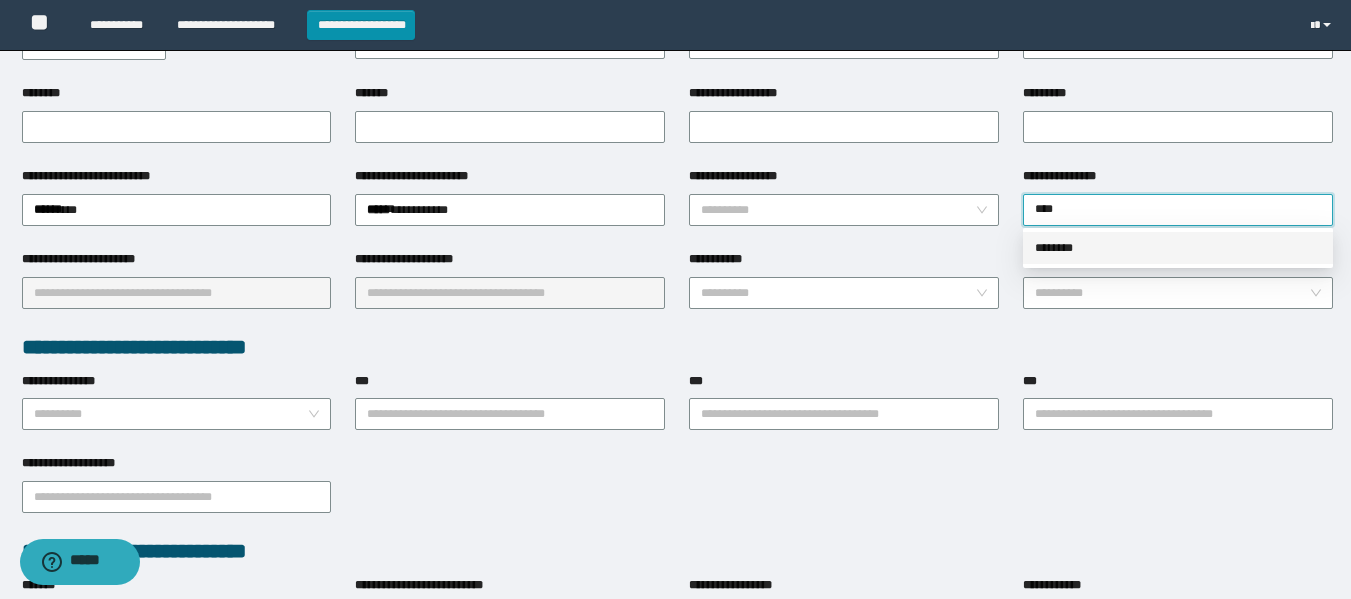 click on "********" at bounding box center [1178, 248] 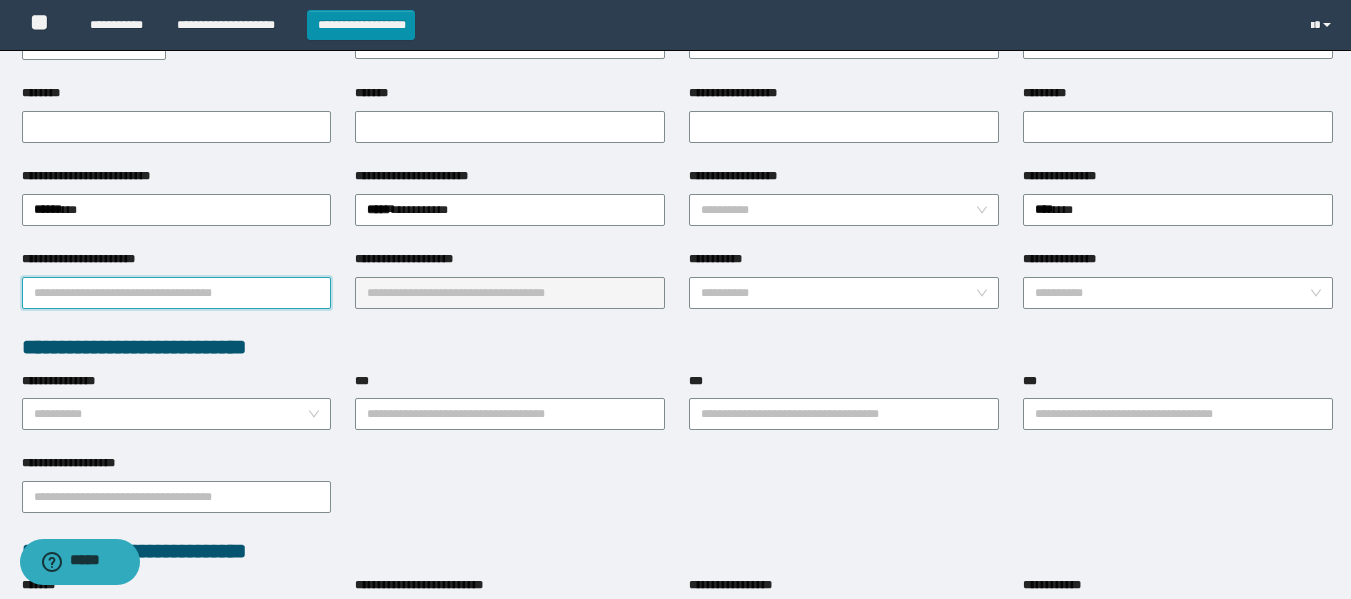click on "**********" at bounding box center [177, 293] 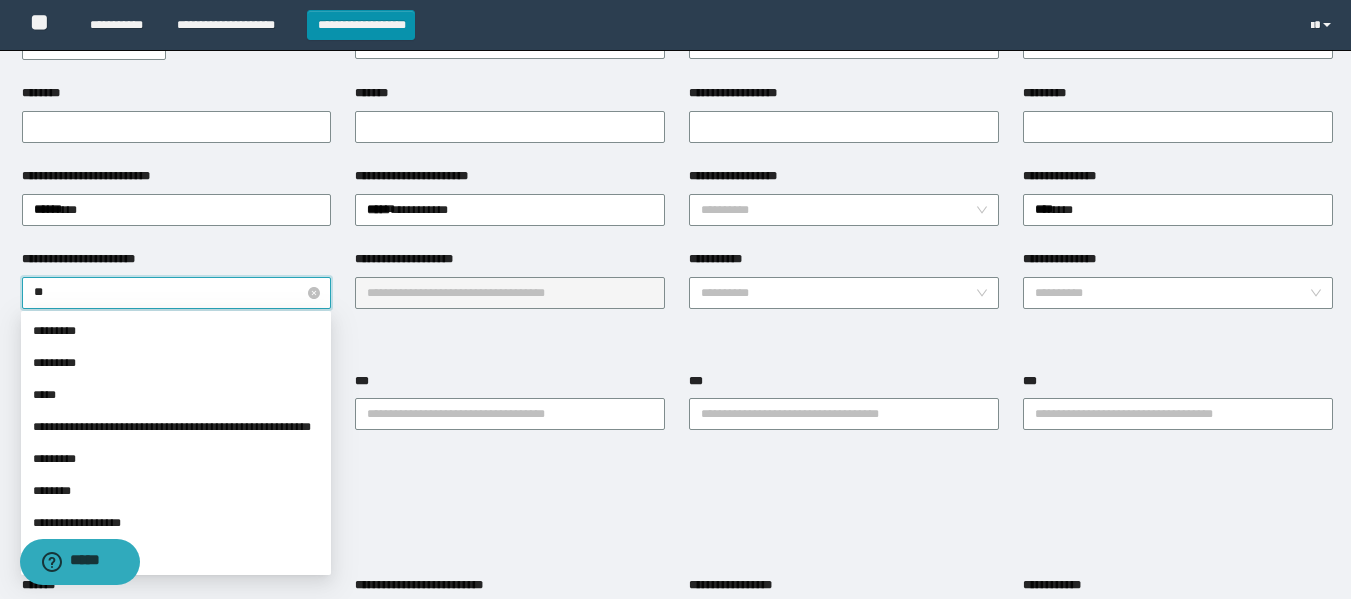 type on "*" 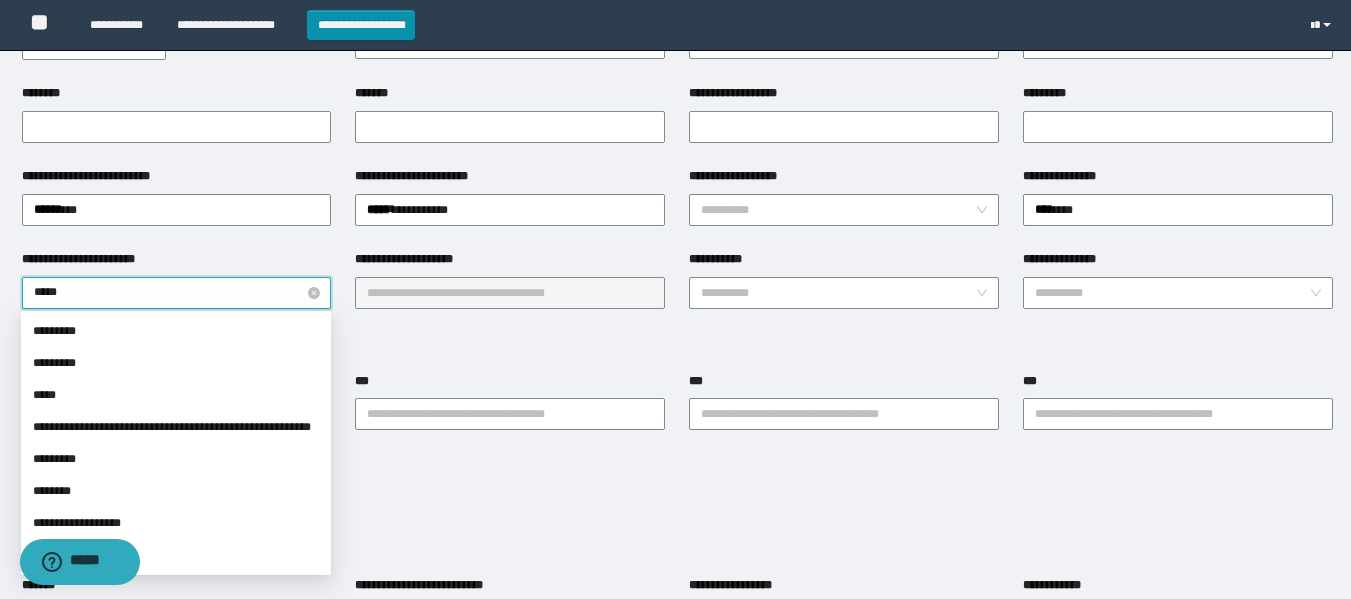 type on "******" 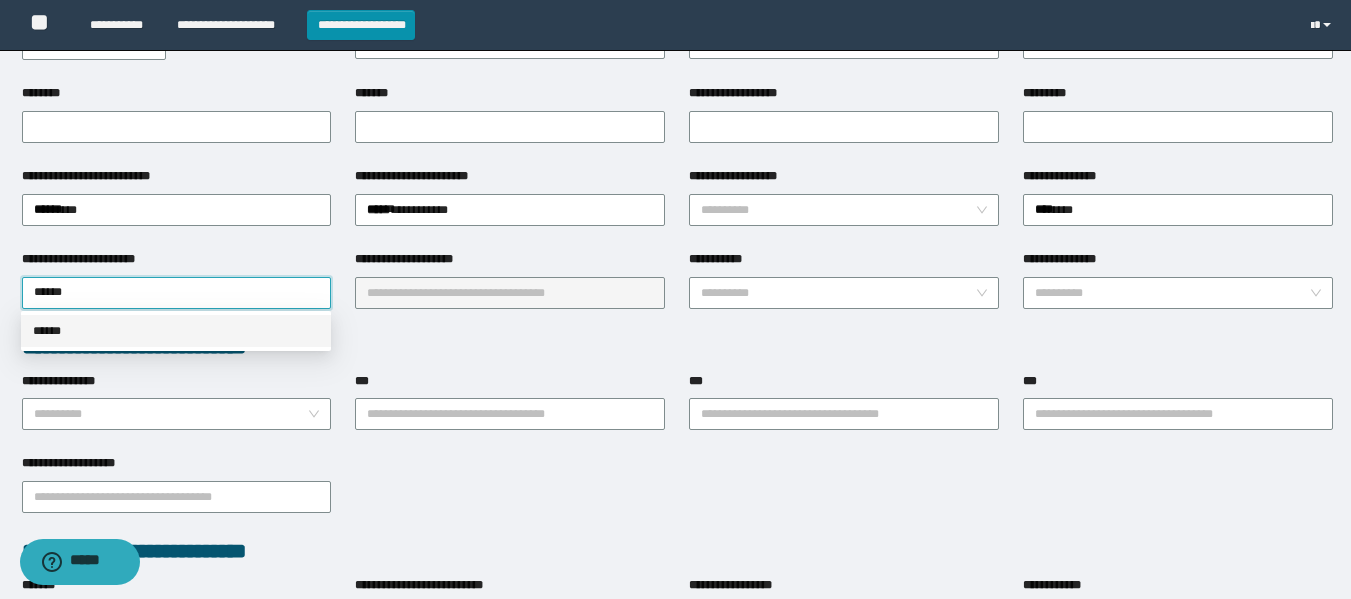 click on "******" at bounding box center (176, 331) 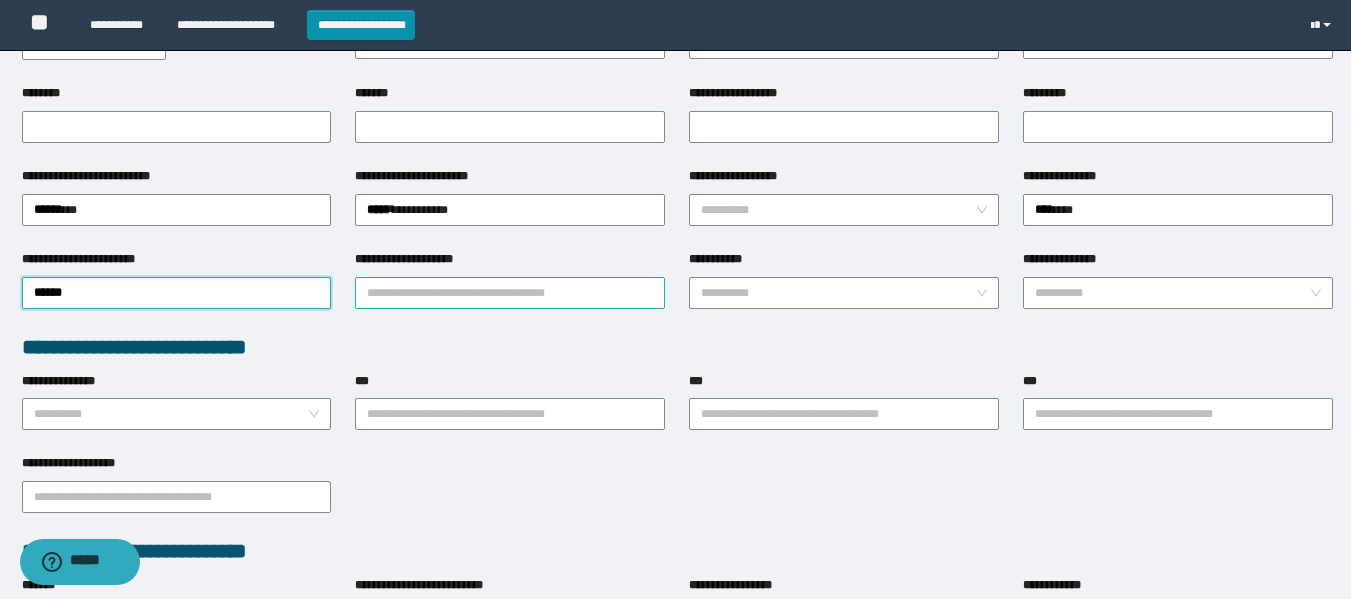 click on "**********" at bounding box center [510, 293] 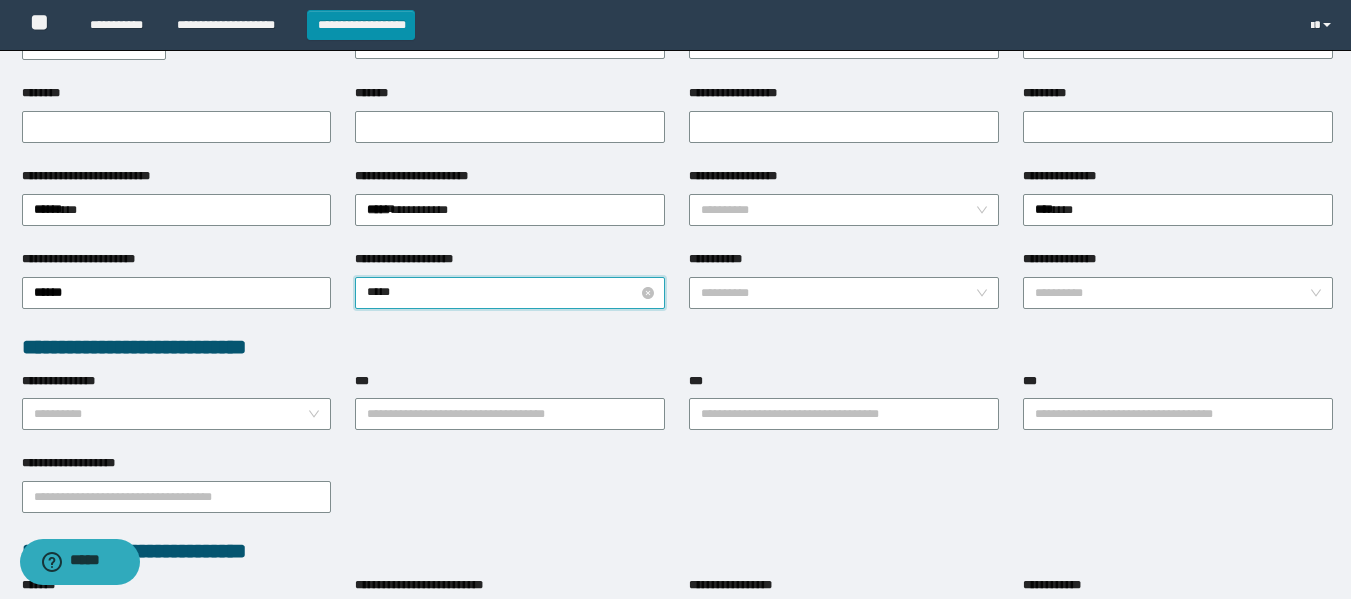 type on "******" 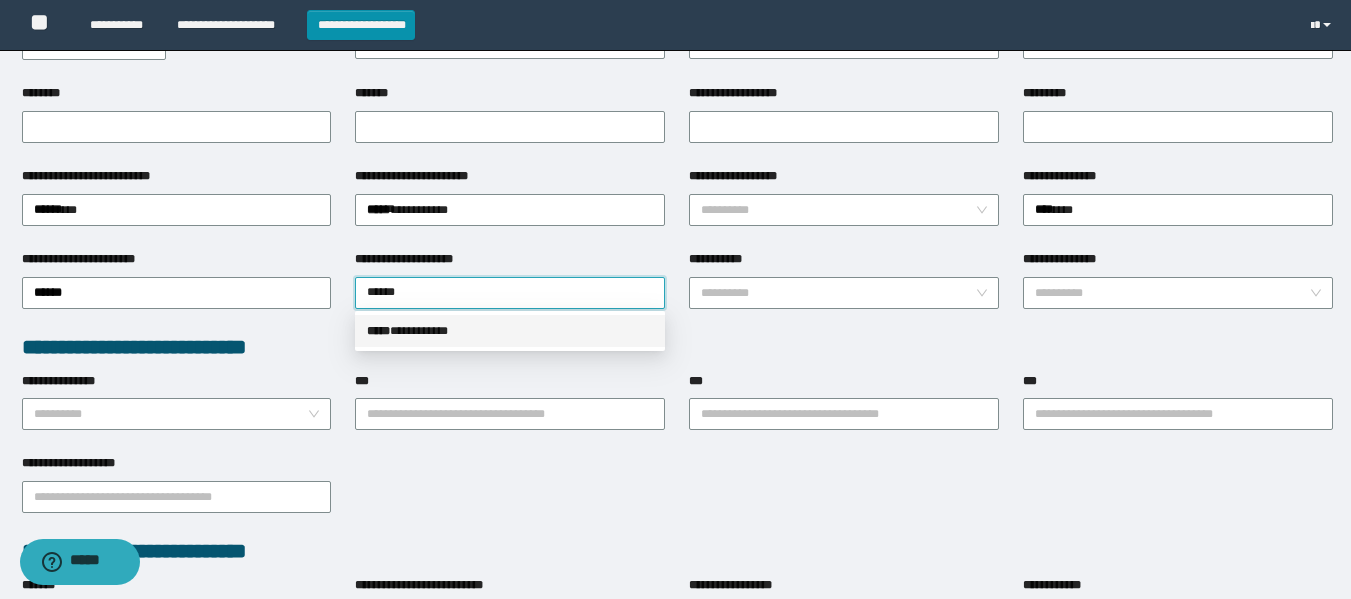 click on "***** * *********" at bounding box center (510, 331) 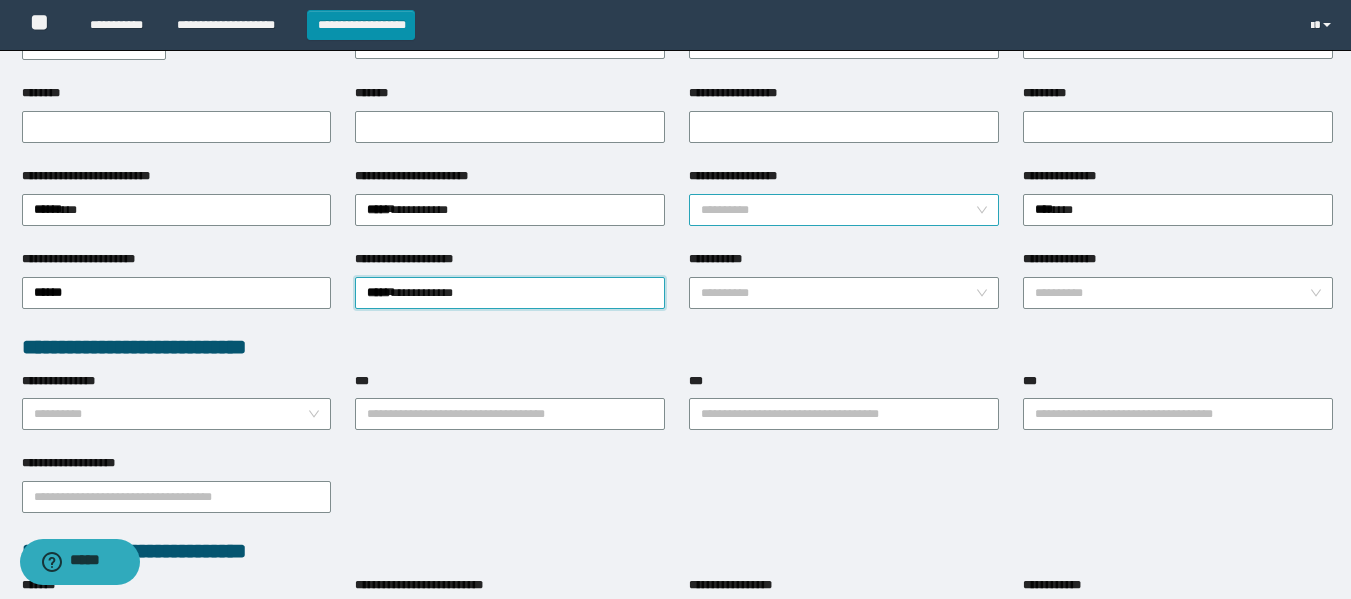 click on "**********" at bounding box center (838, 210) 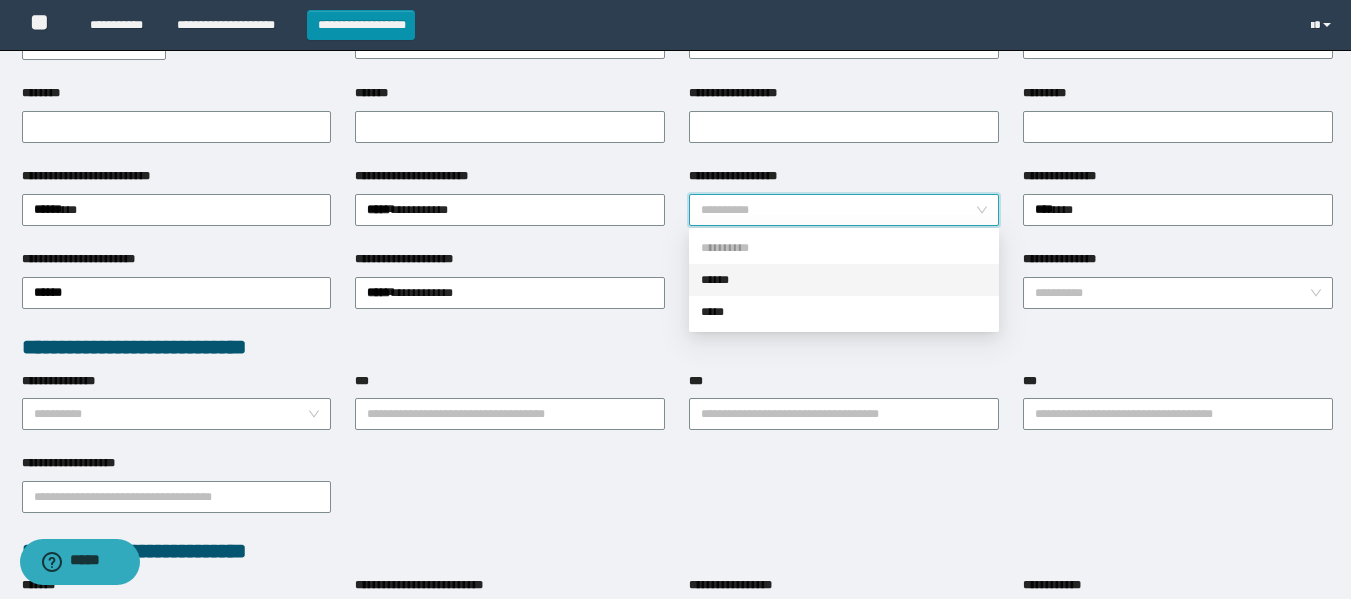 click on "******" at bounding box center [844, 280] 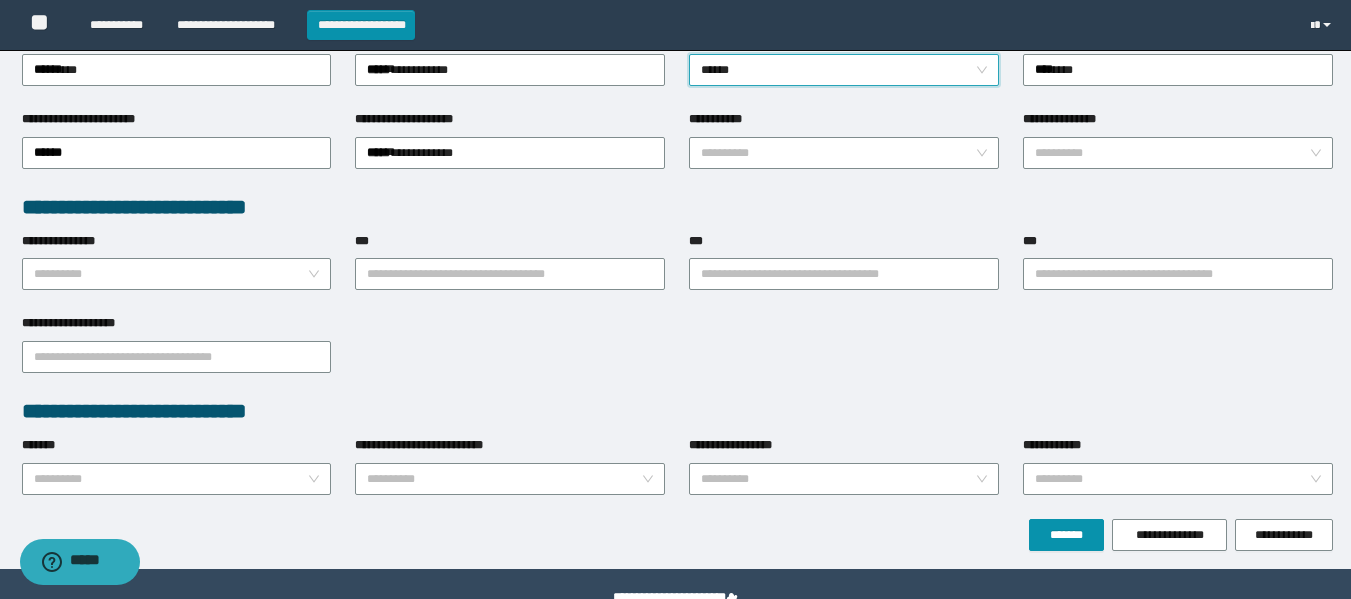 scroll, scrollTop: 426, scrollLeft: 0, axis: vertical 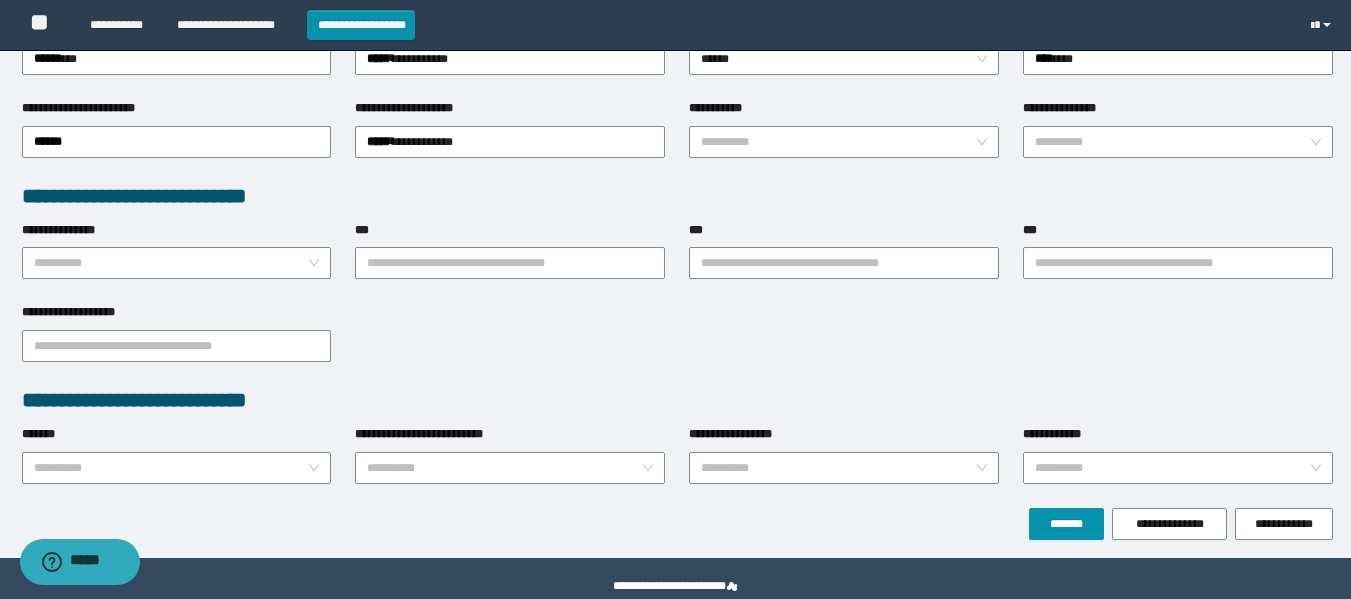 click on "**********" at bounding box center (177, 234) 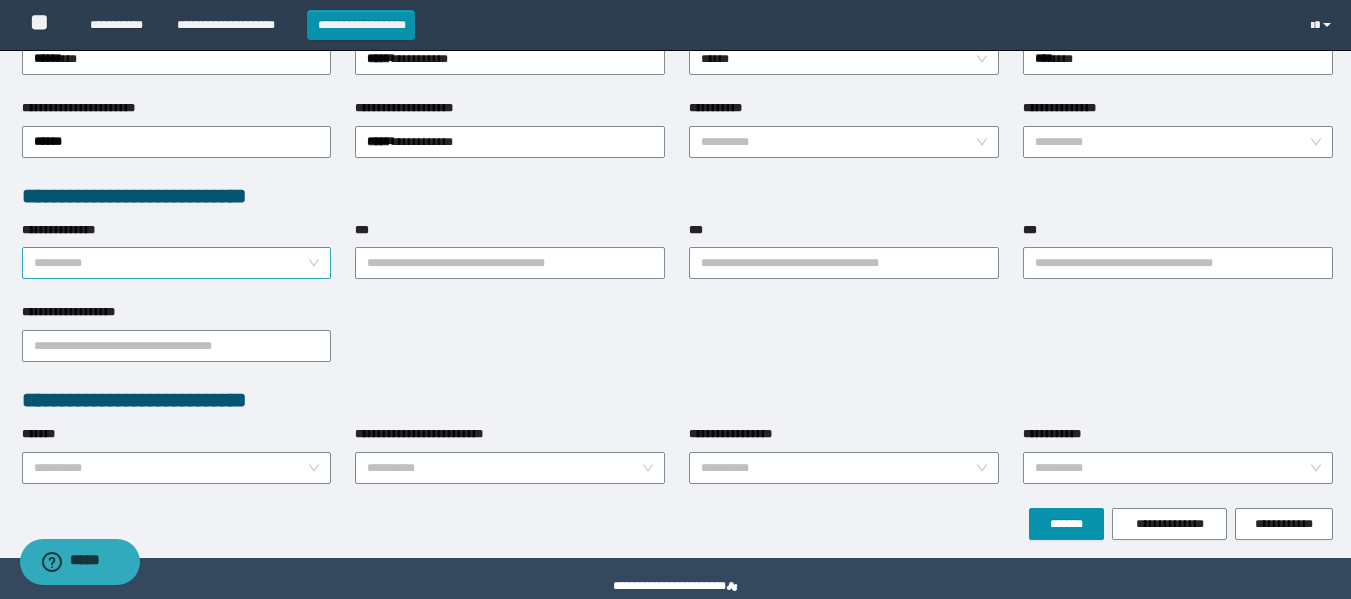 click on "**********" at bounding box center [171, 263] 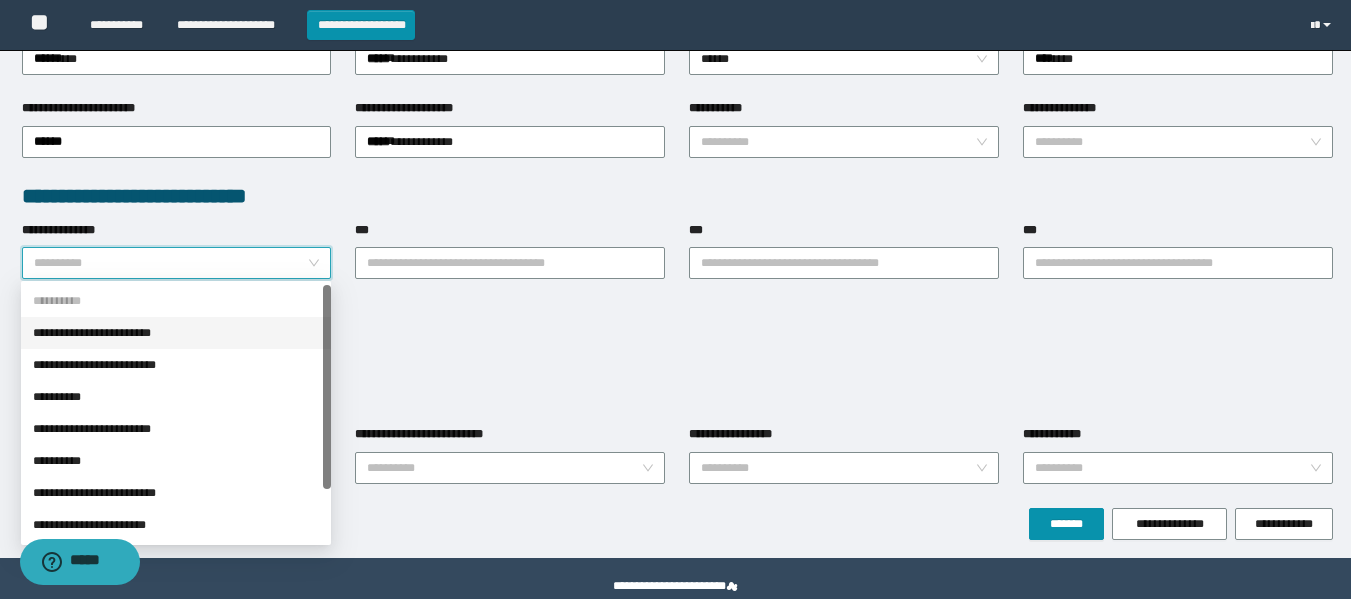 click on "**********" at bounding box center (176, 333) 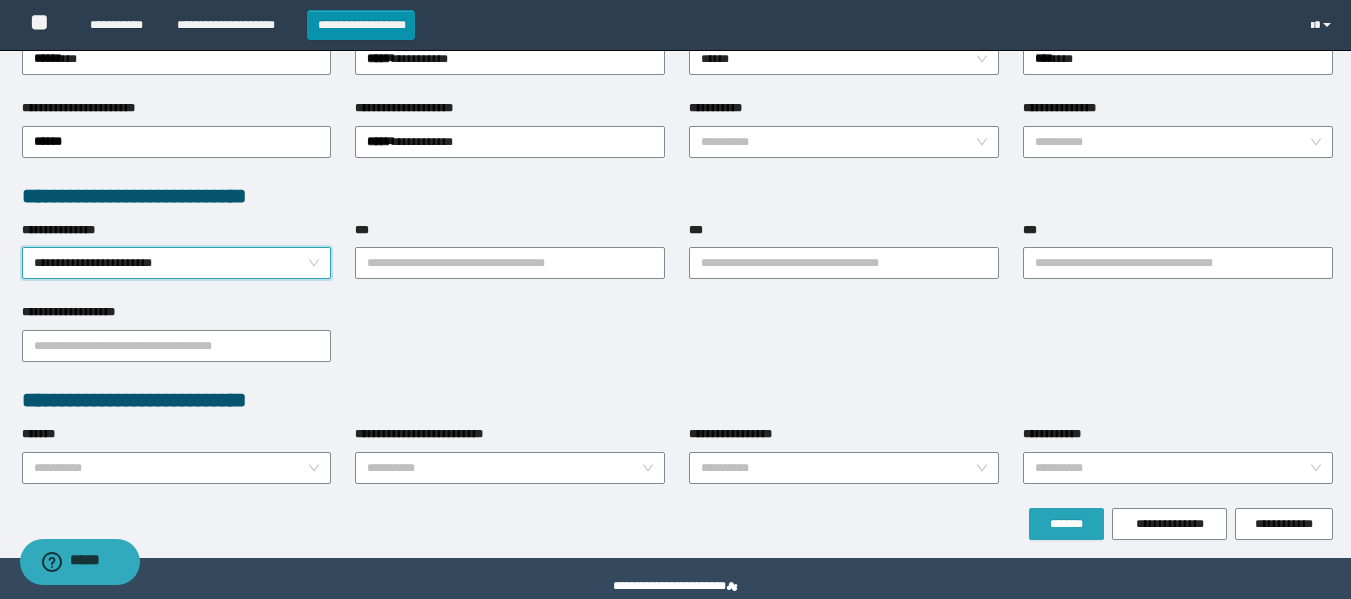 click on "*******" at bounding box center (1066, 524) 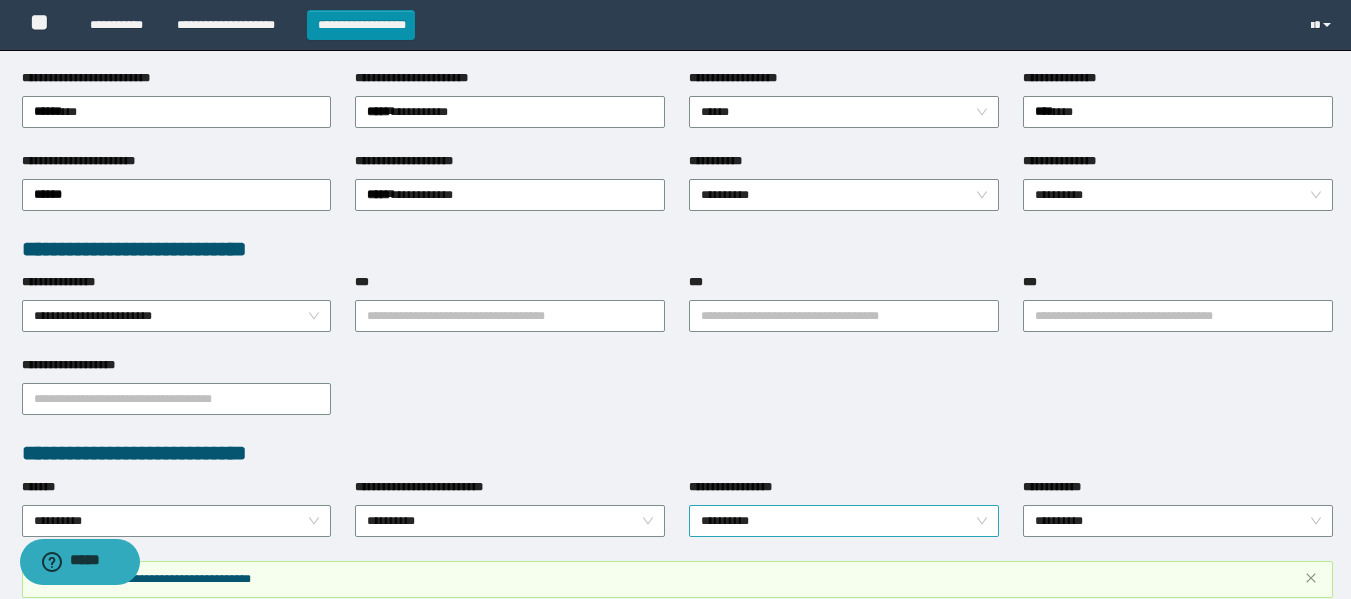 scroll, scrollTop: 479, scrollLeft: 0, axis: vertical 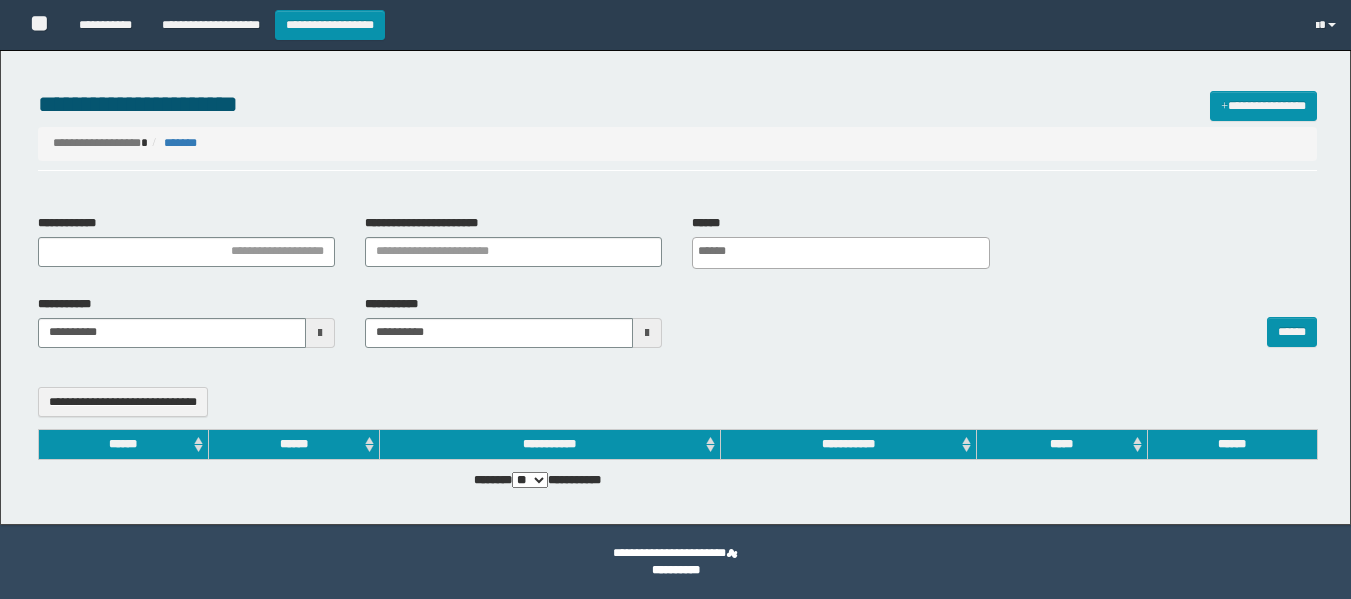 select 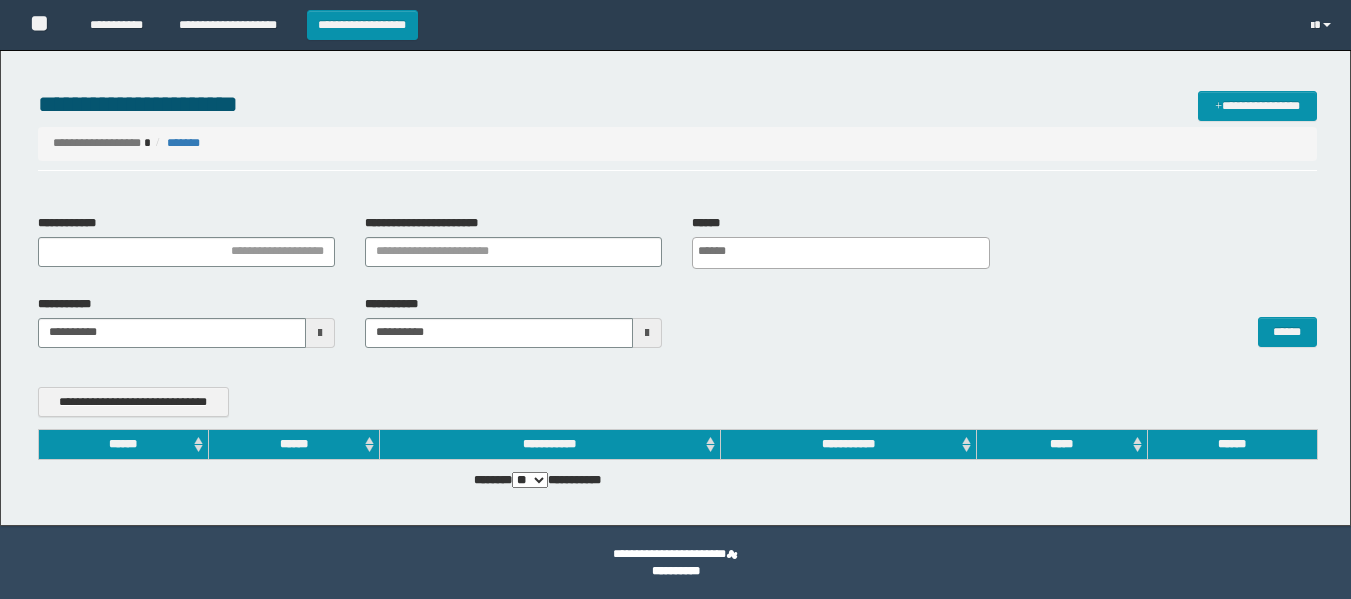 scroll, scrollTop: 0, scrollLeft: 0, axis: both 